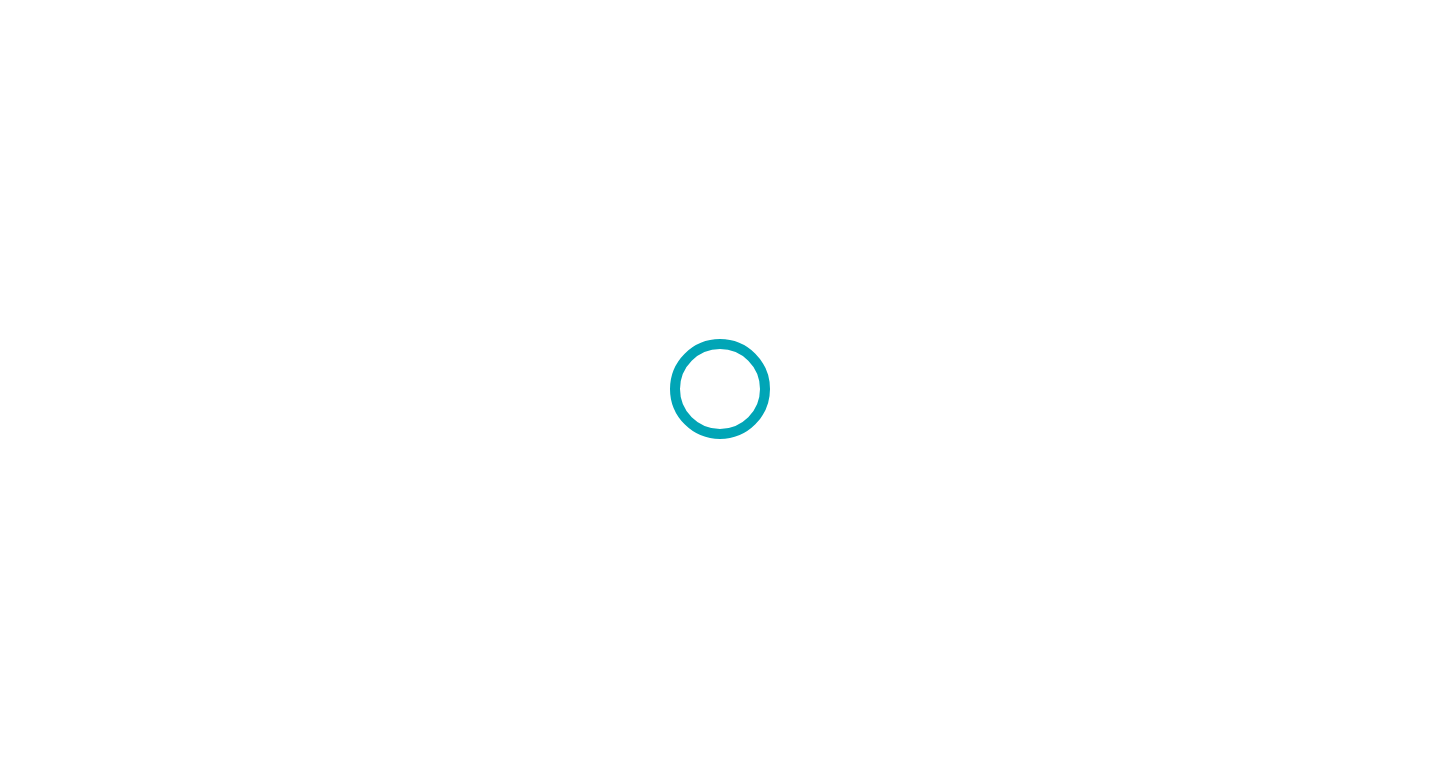 scroll, scrollTop: 0, scrollLeft: 0, axis: both 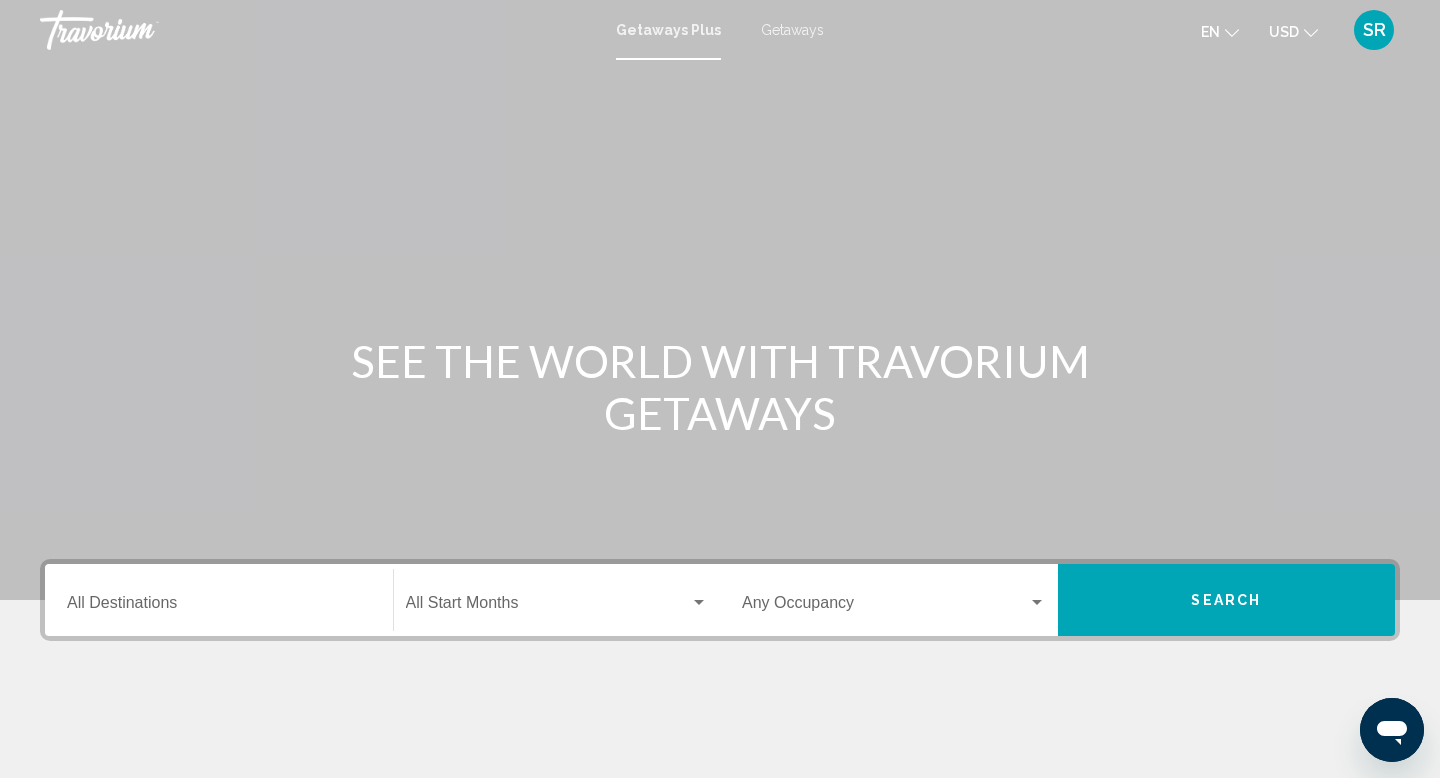 click on "Destination All Destinations" at bounding box center [219, 607] 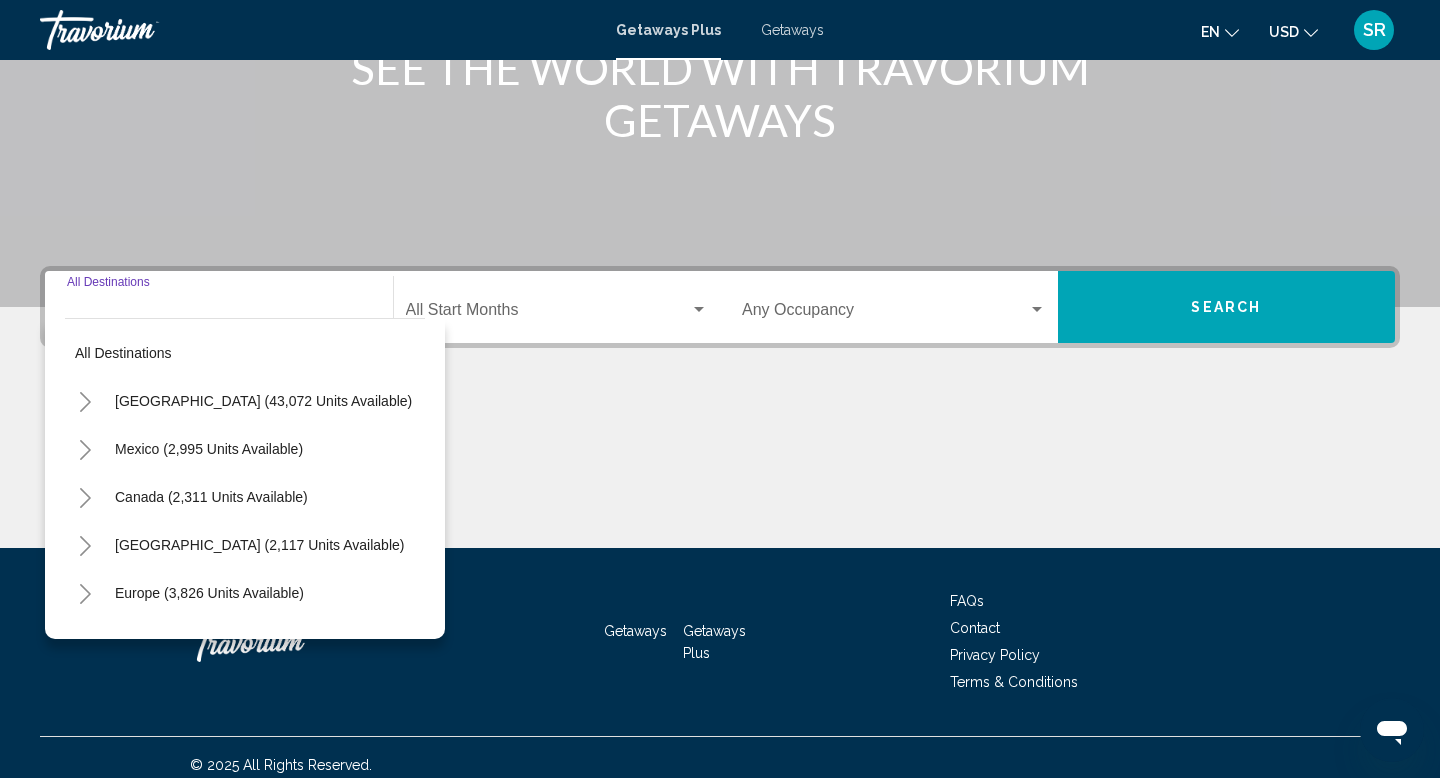 scroll, scrollTop: 308, scrollLeft: 0, axis: vertical 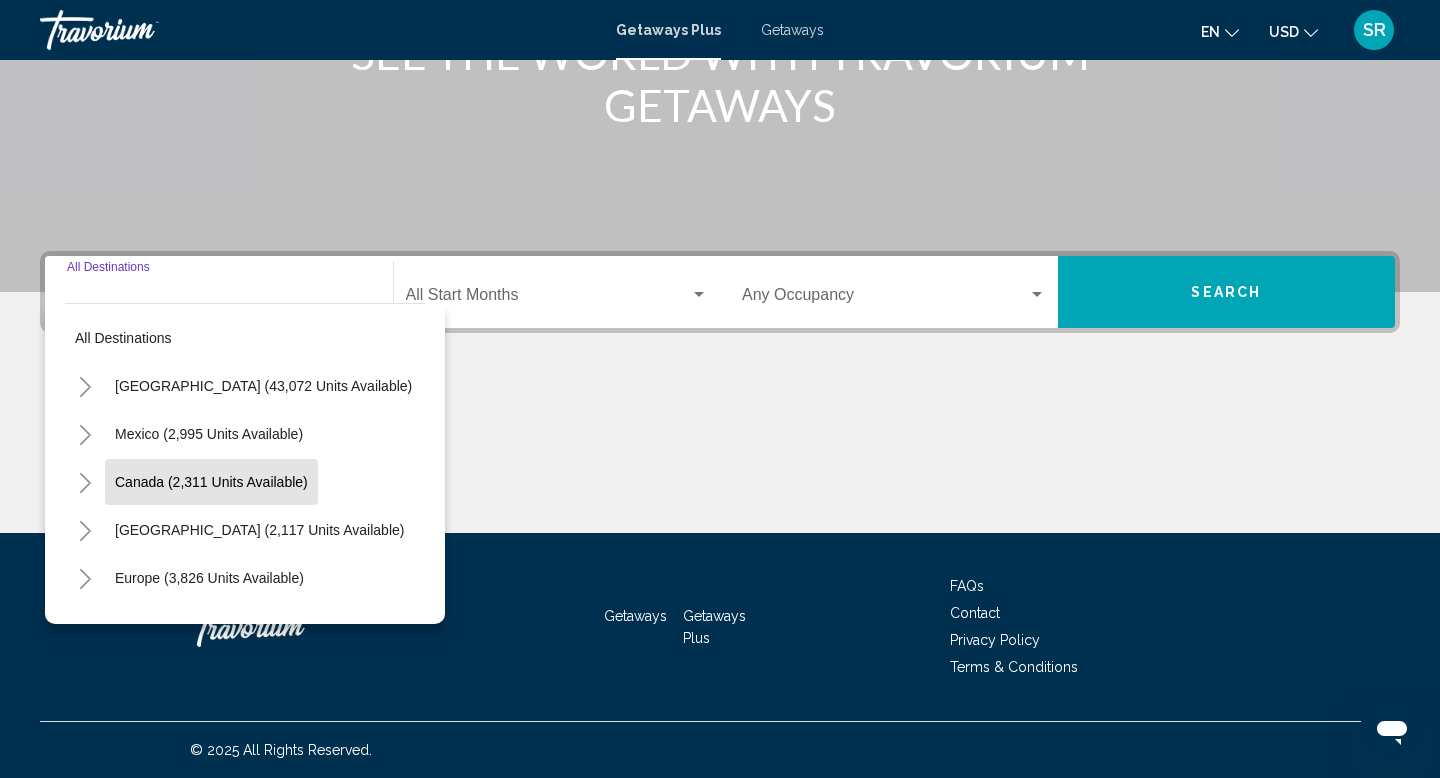 click on "Canada (2,311 units available)" at bounding box center (259, 530) 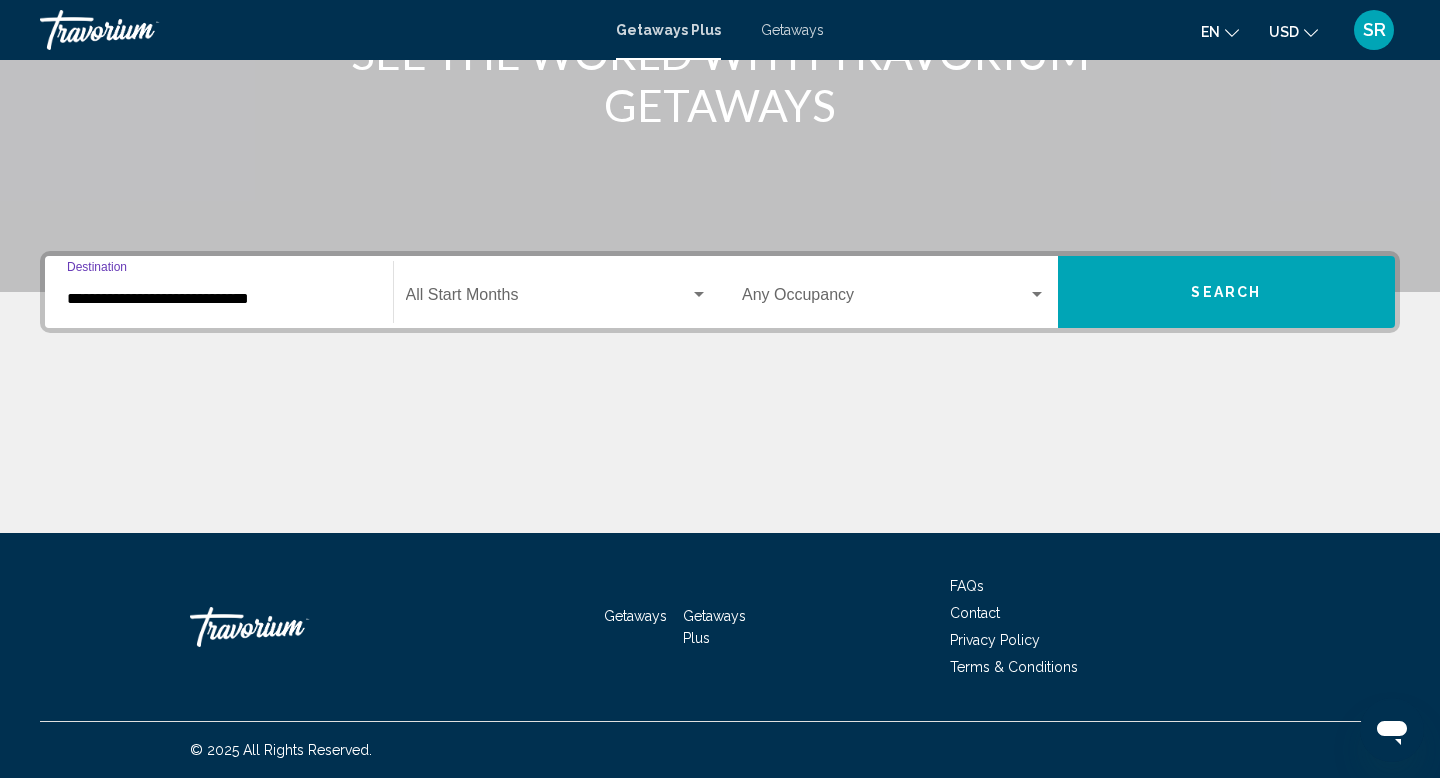 click at bounding box center (548, 299) 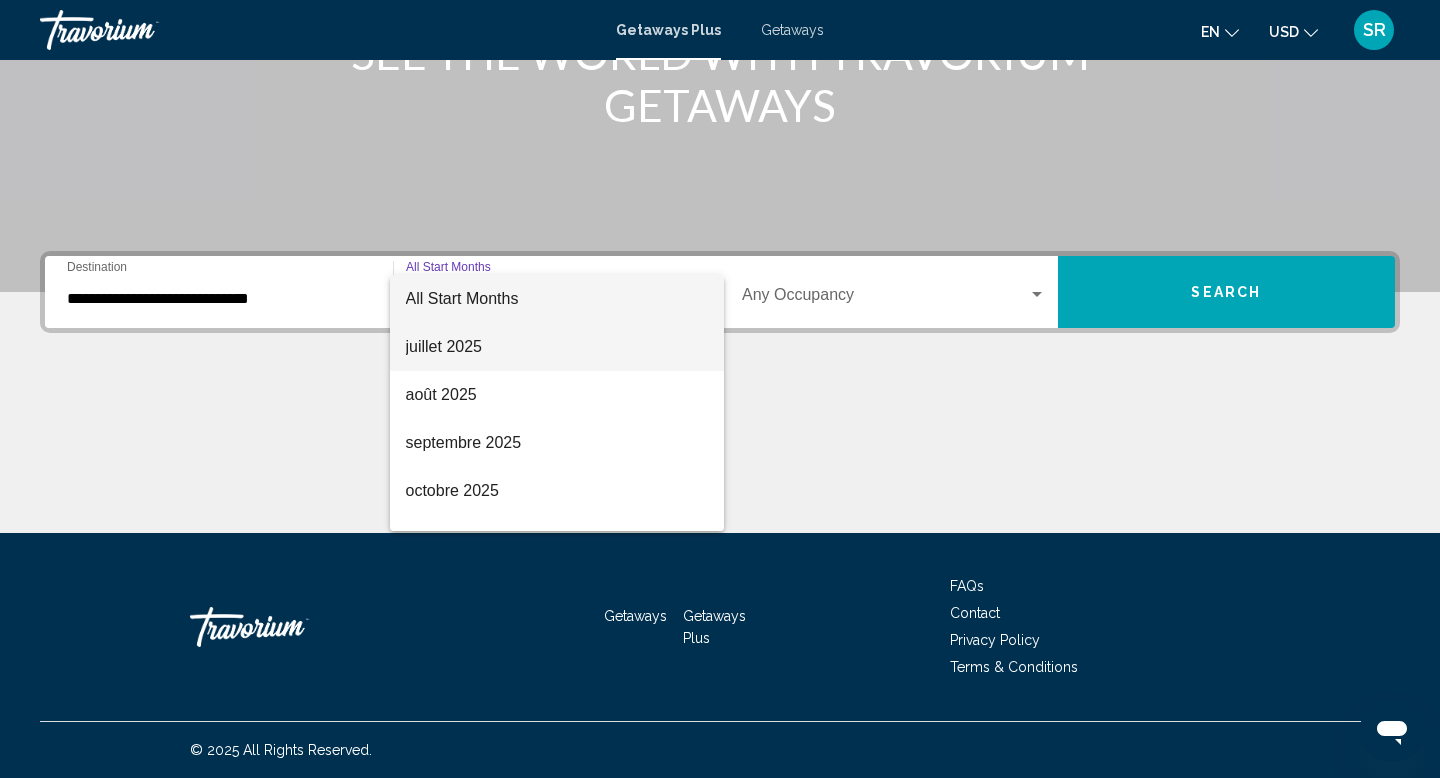 click on "juillet 2025" at bounding box center [557, 347] 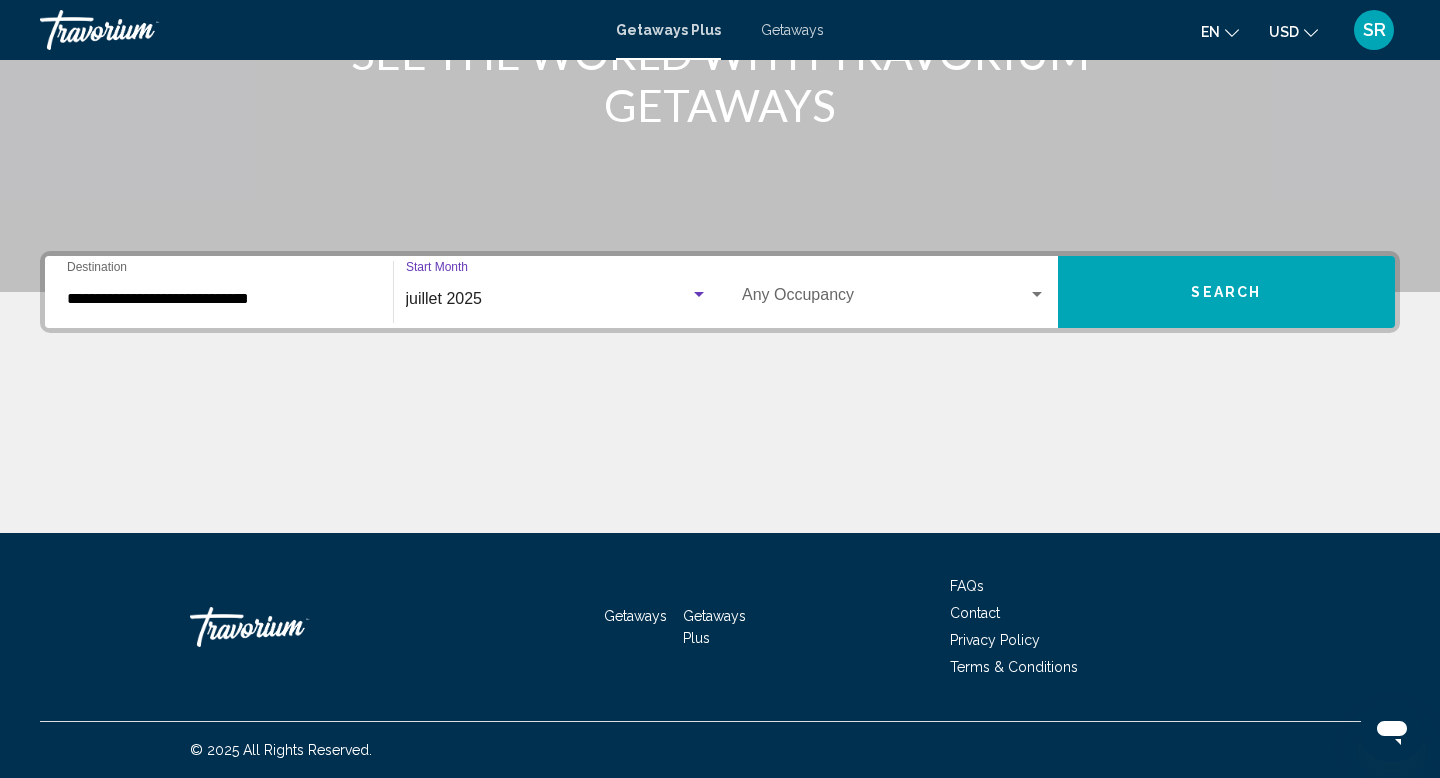 click at bounding box center (885, 299) 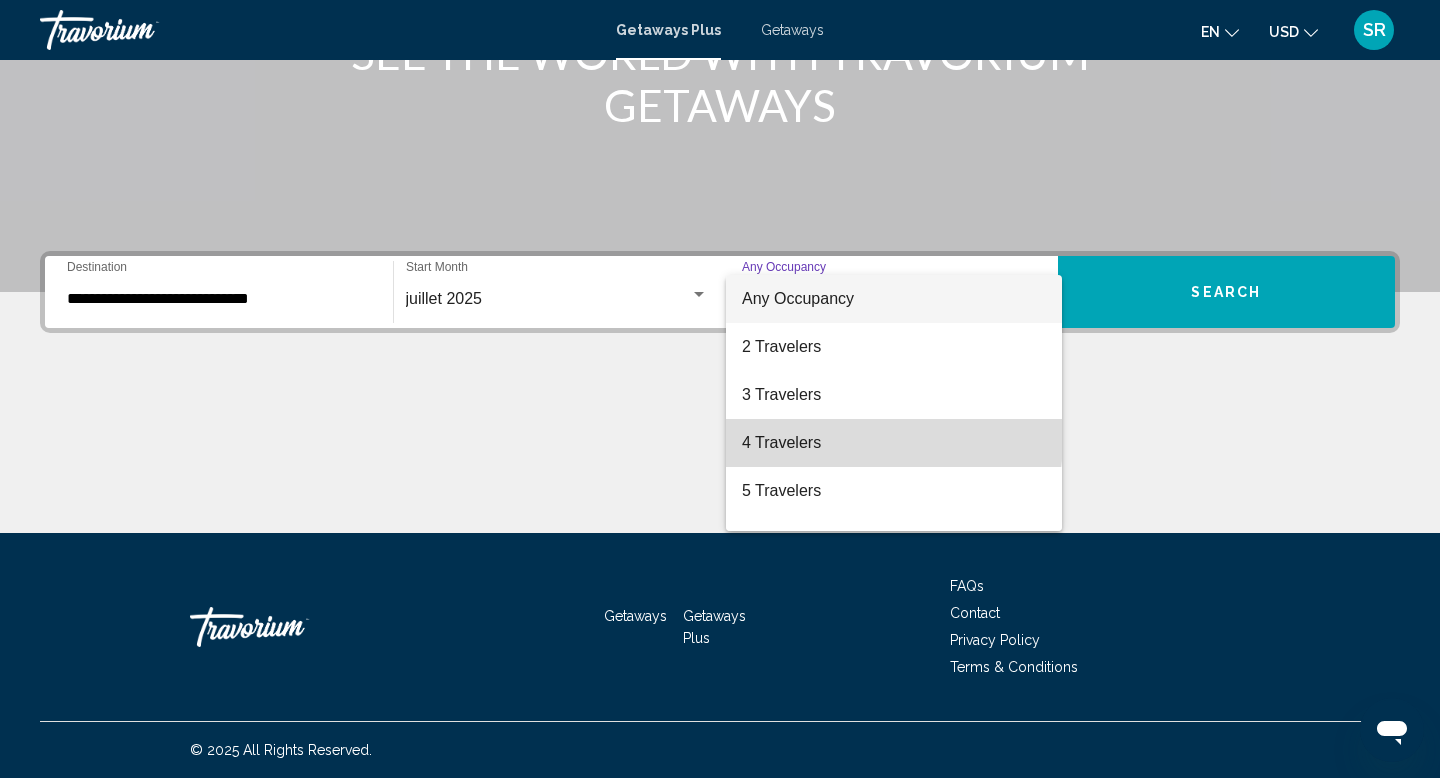 click on "4 Travelers" at bounding box center (894, 443) 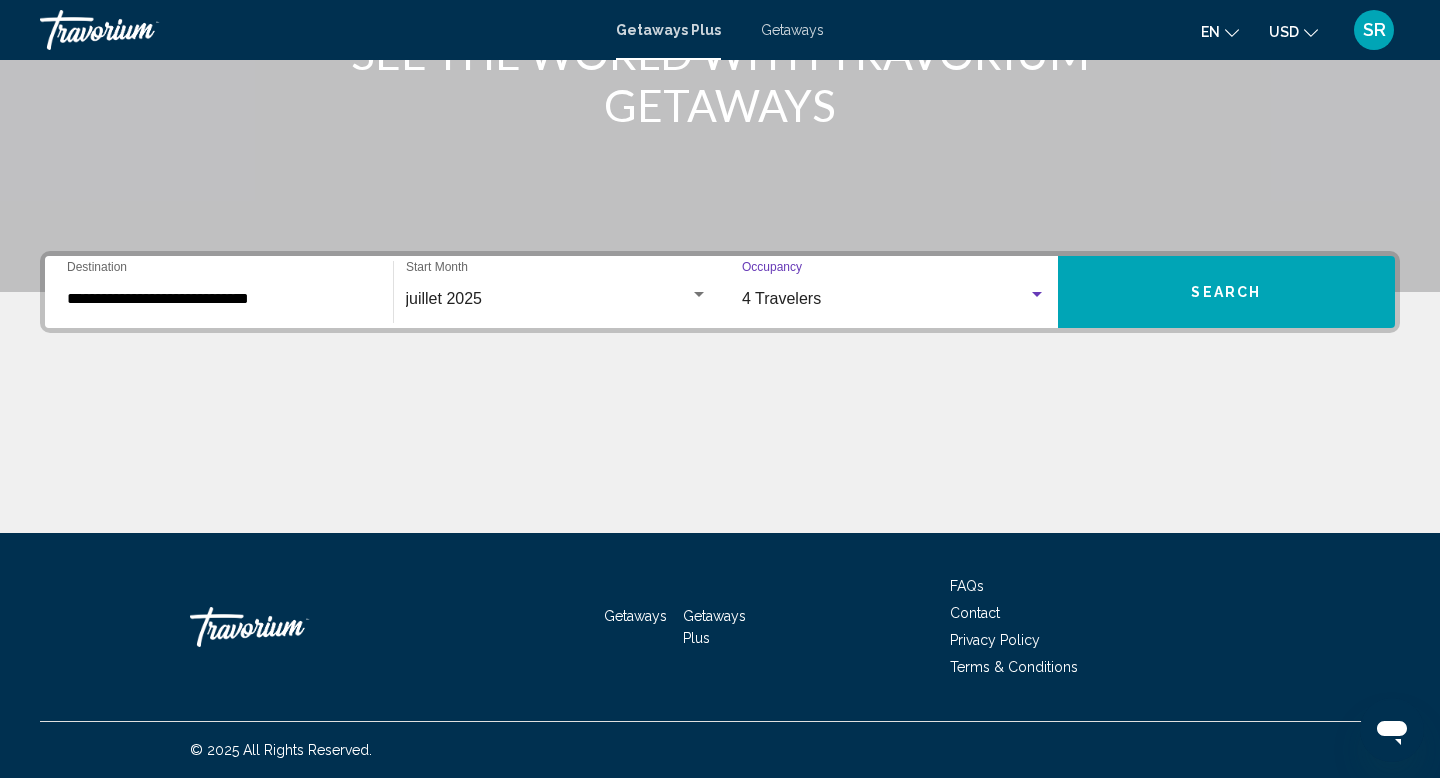 click on "Search" at bounding box center (1227, 292) 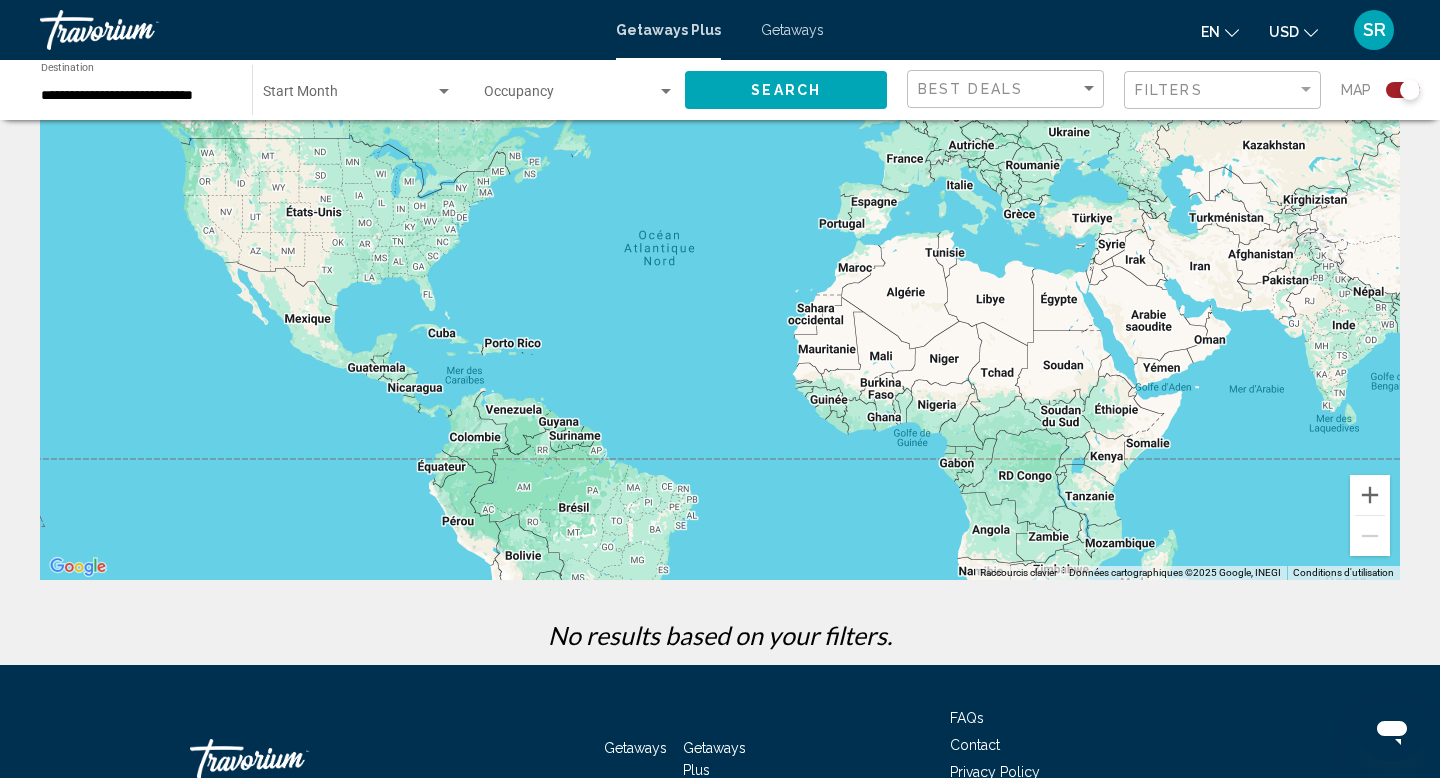 scroll, scrollTop: 0, scrollLeft: 0, axis: both 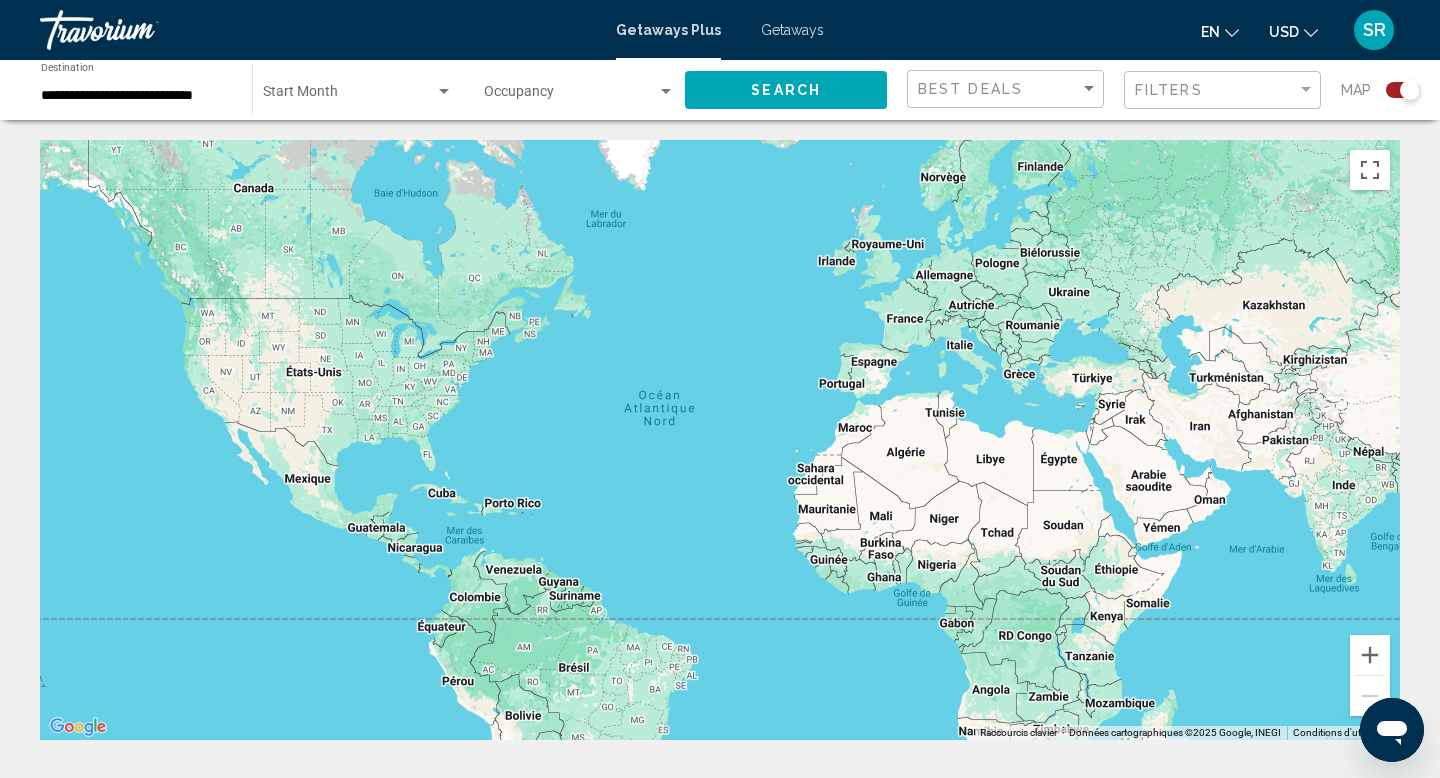 click on "Pour naviguer, appuyez sur les touches fléchées." at bounding box center [720, 440] 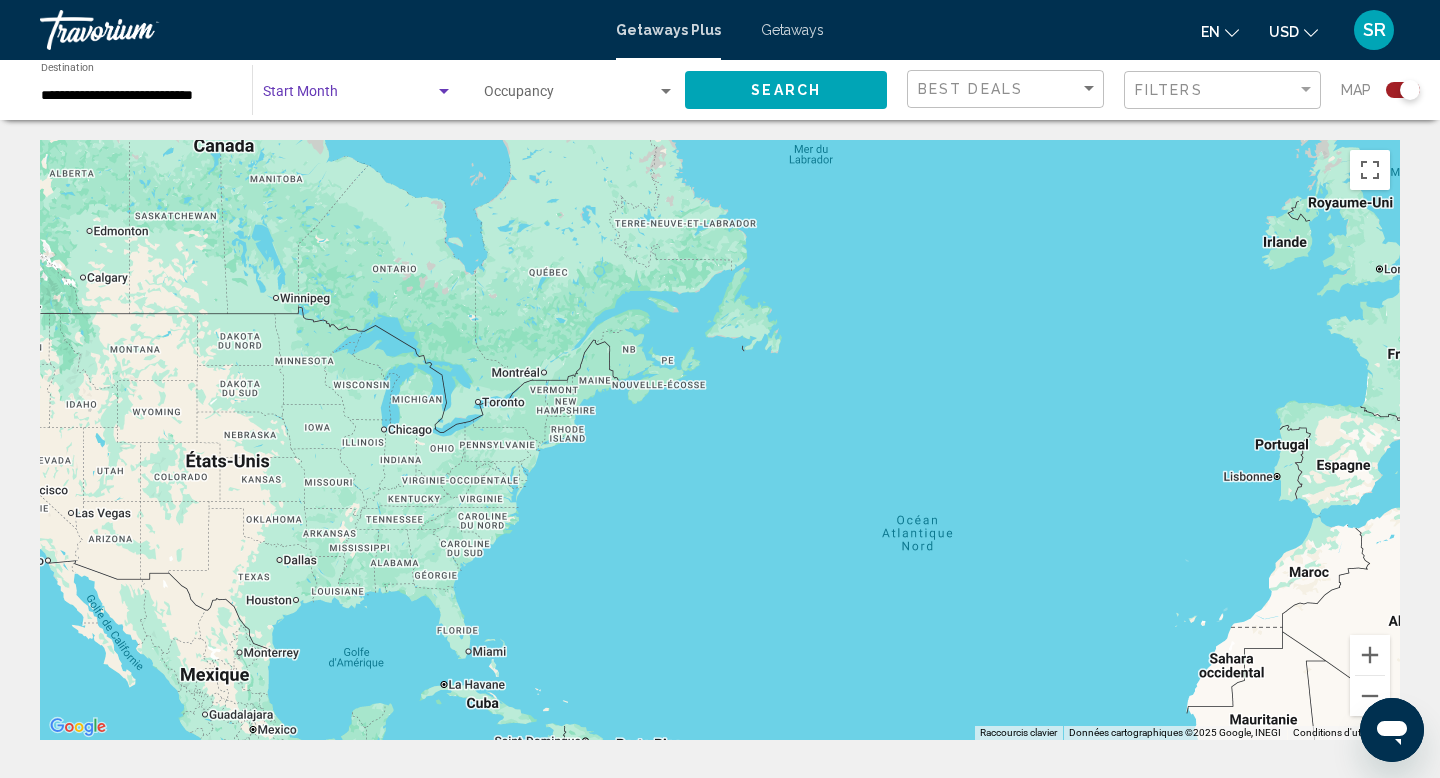 click at bounding box center [349, 96] 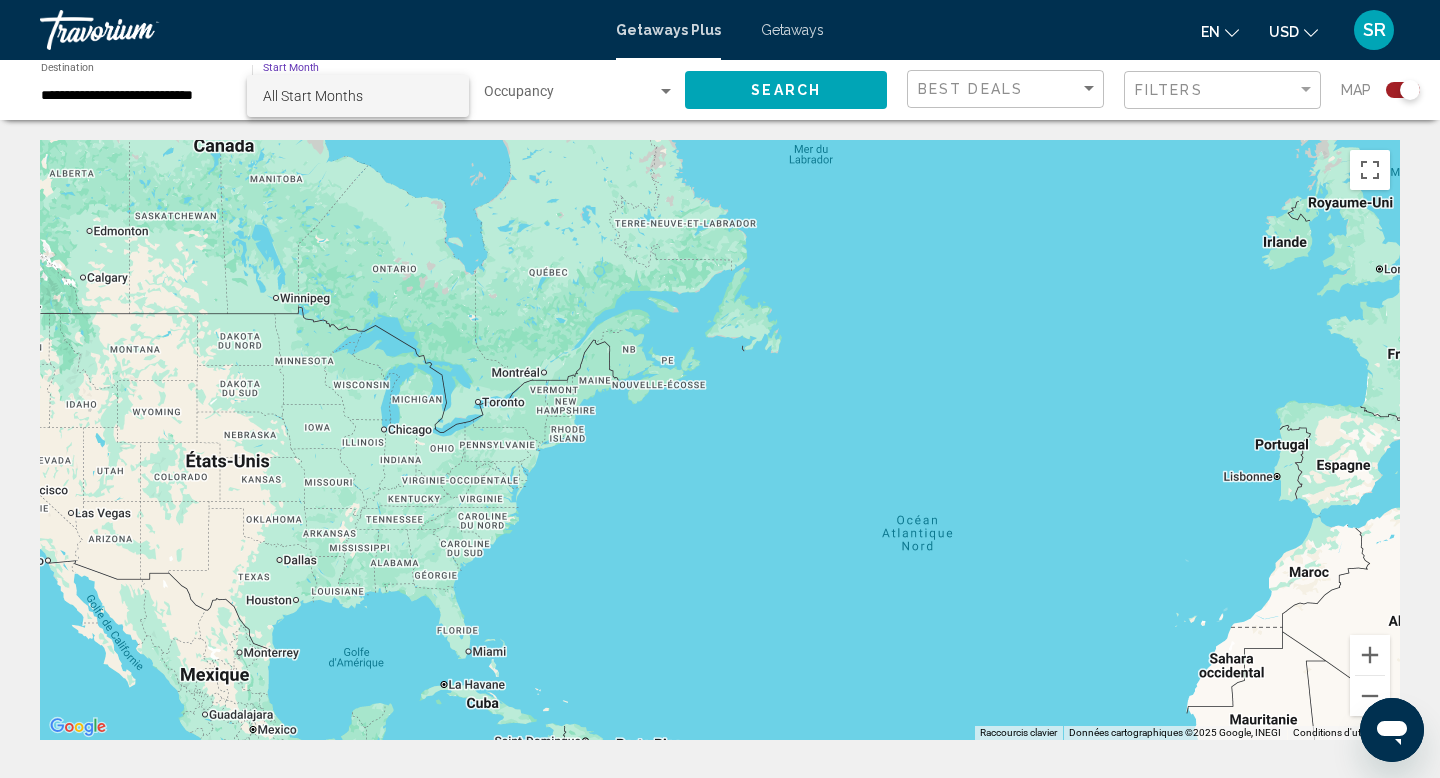 click on "All Start Months" at bounding box center (313, 96) 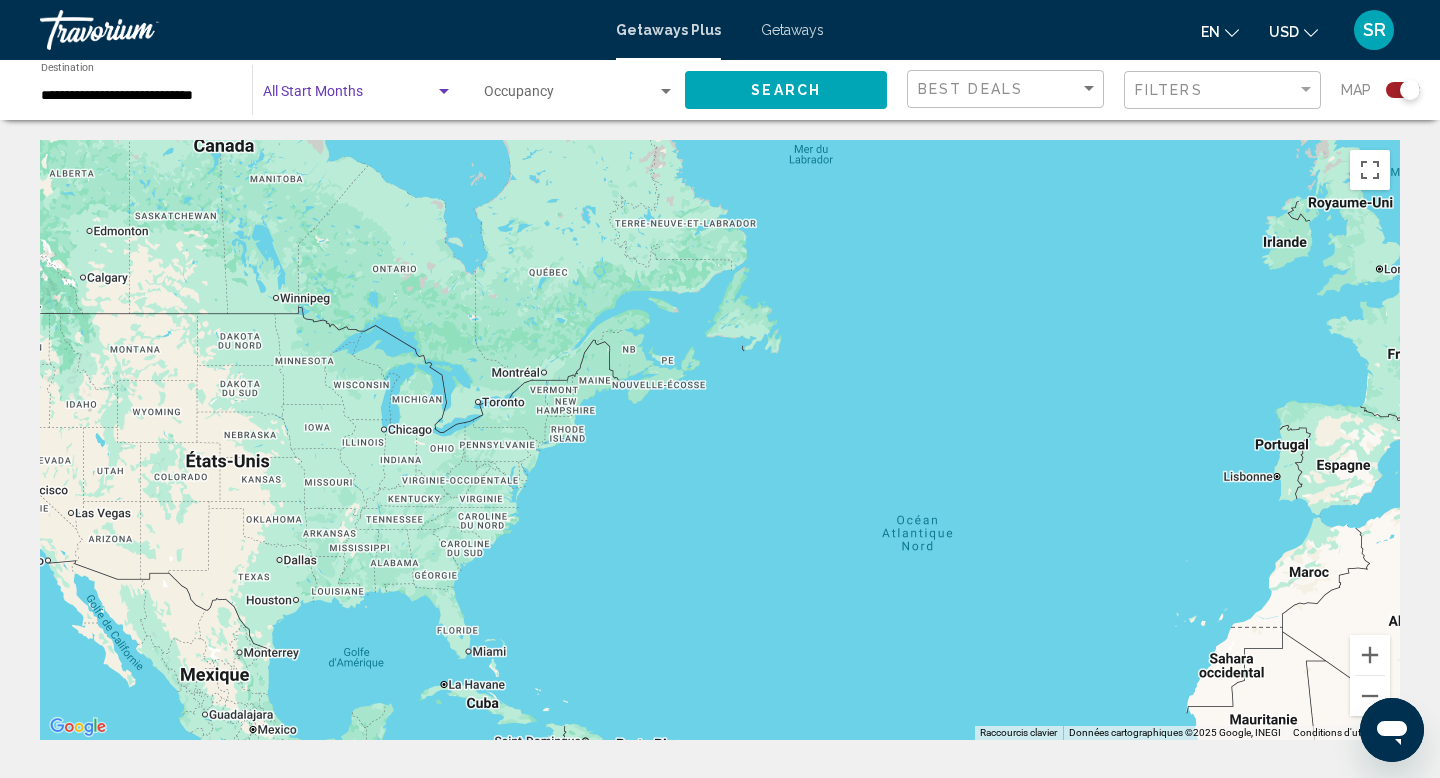 click at bounding box center [570, 96] 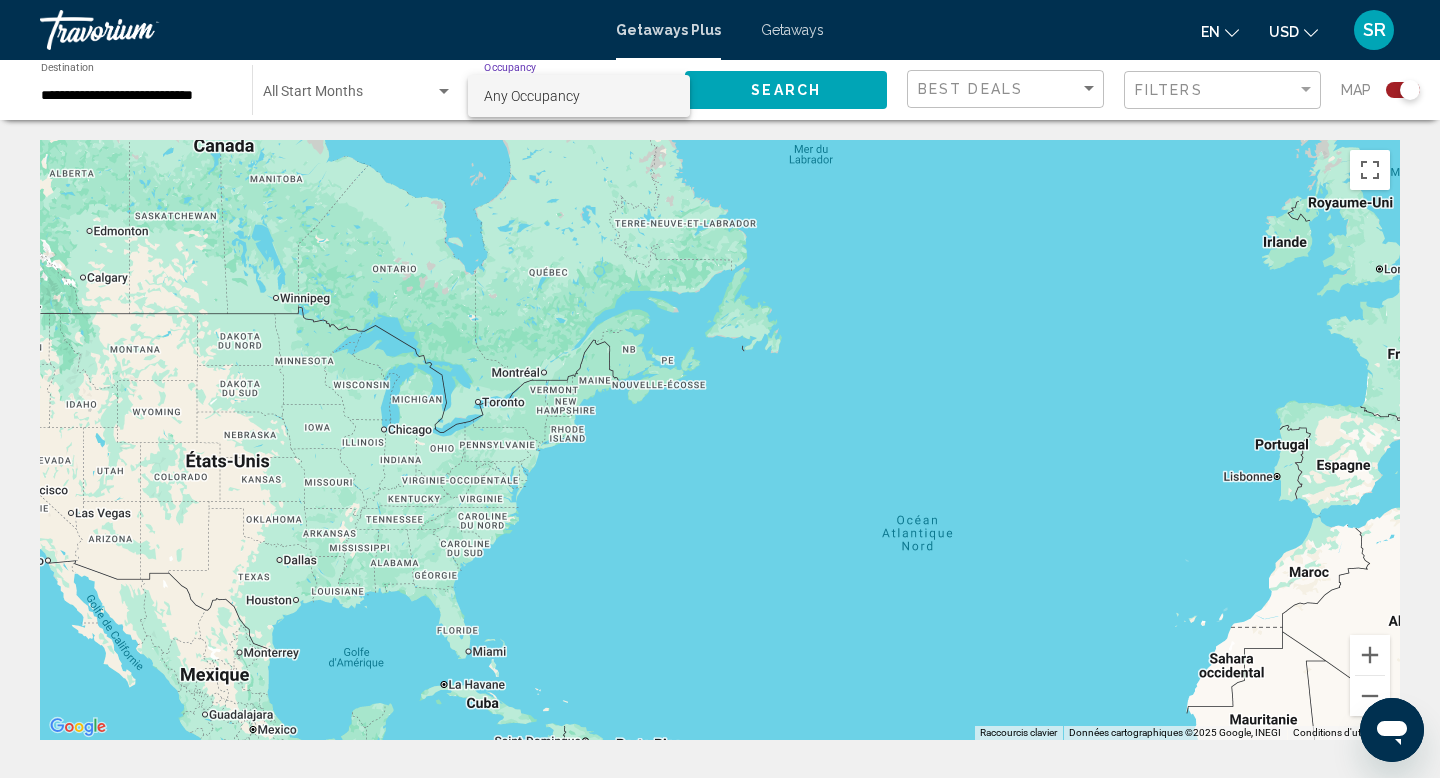 click on "Any Occupancy" at bounding box center (579, 96) 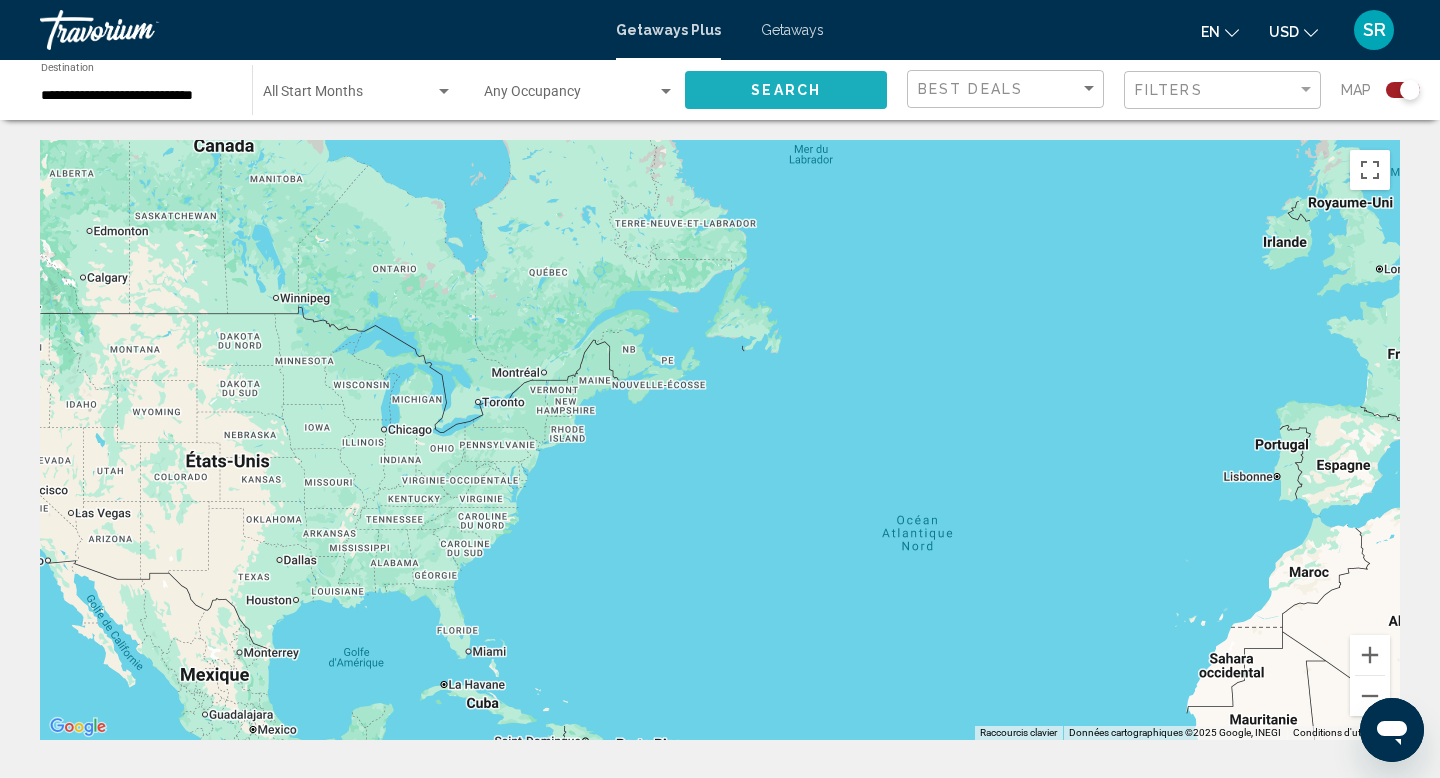 click on "Search" 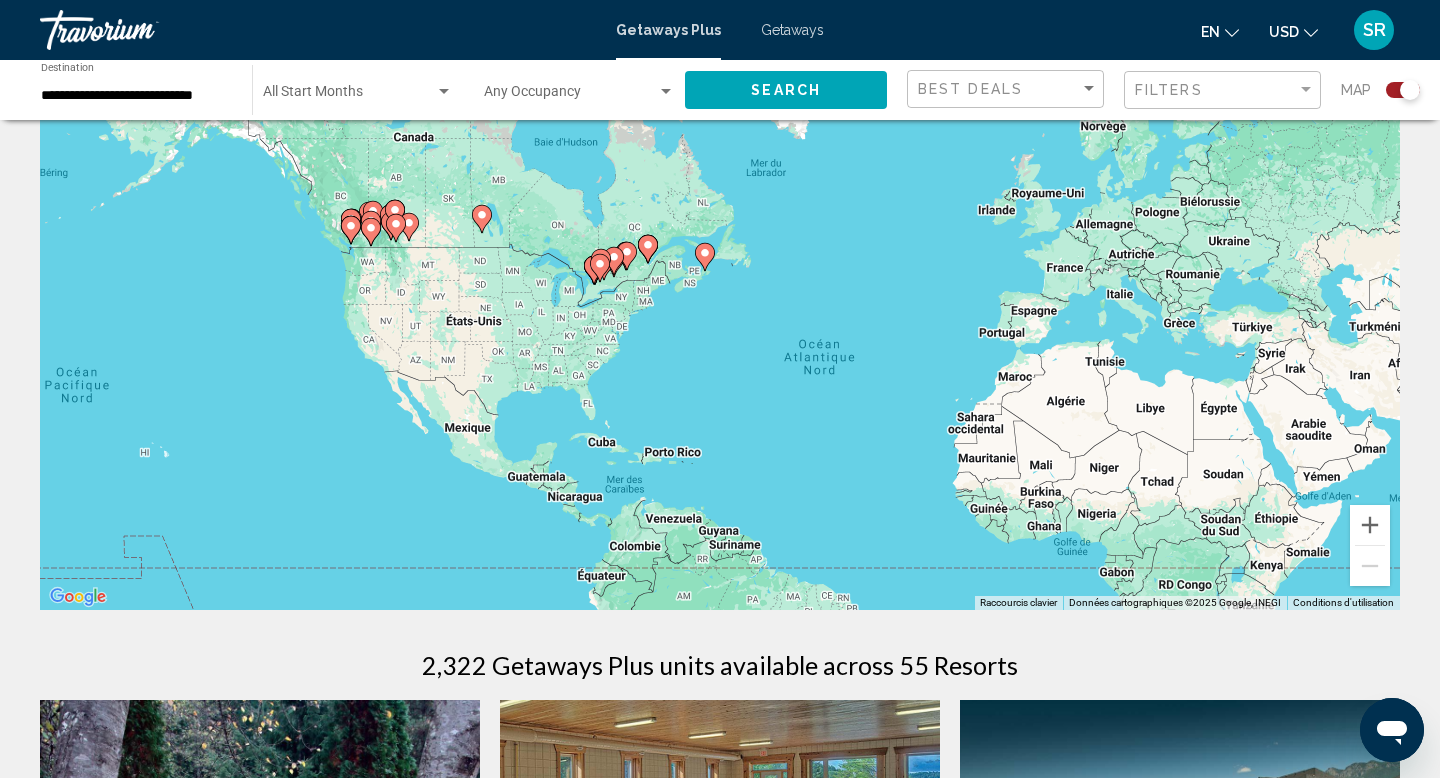 scroll, scrollTop: 0, scrollLeft: 0, axis: both 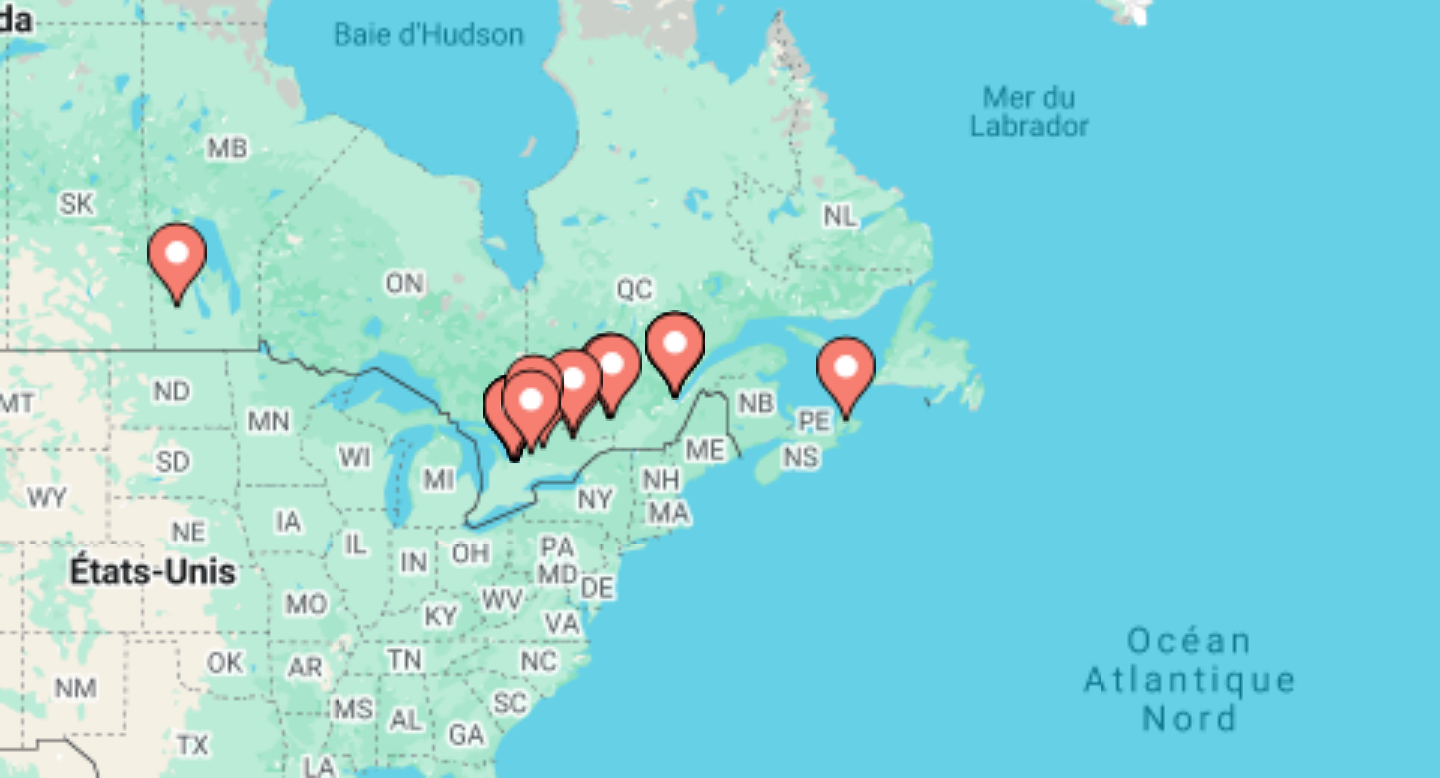 click 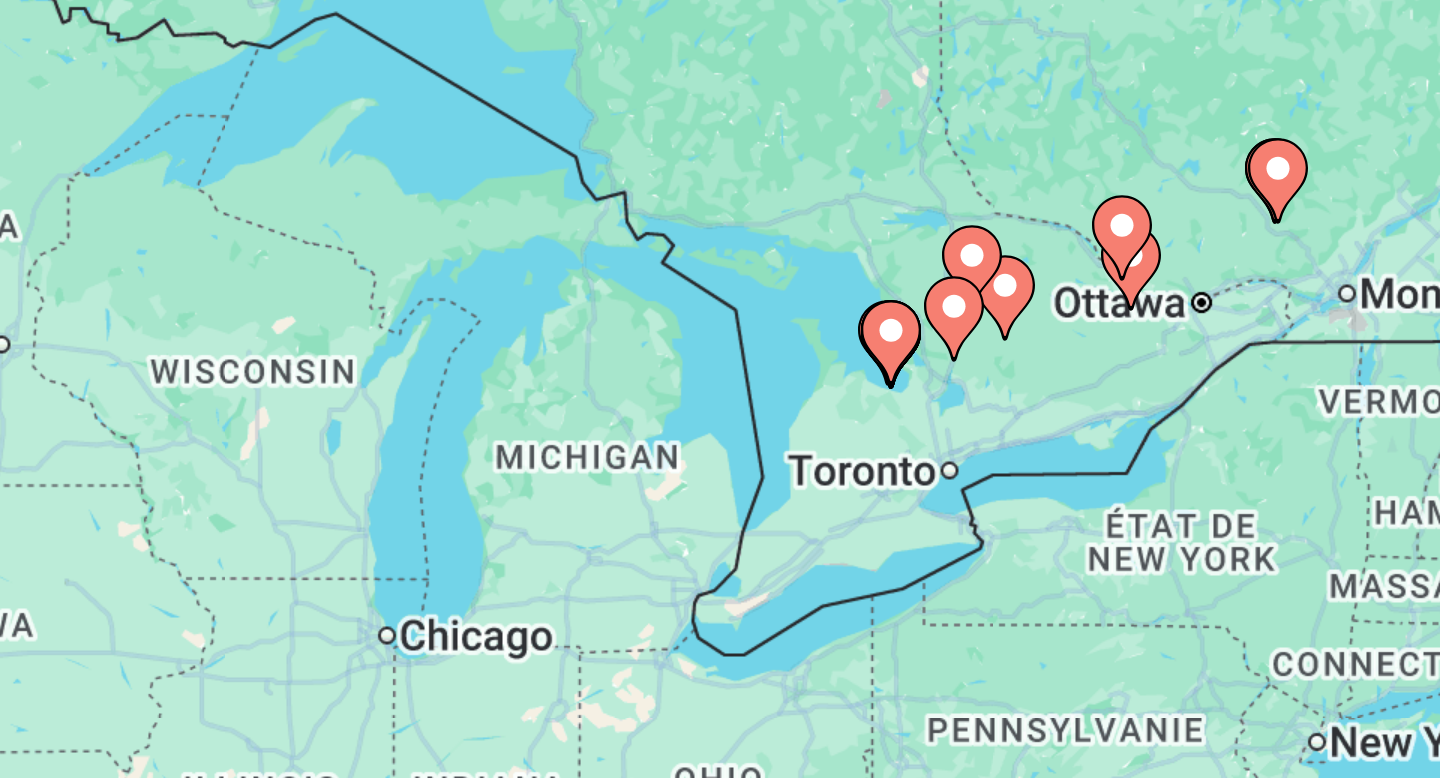 click 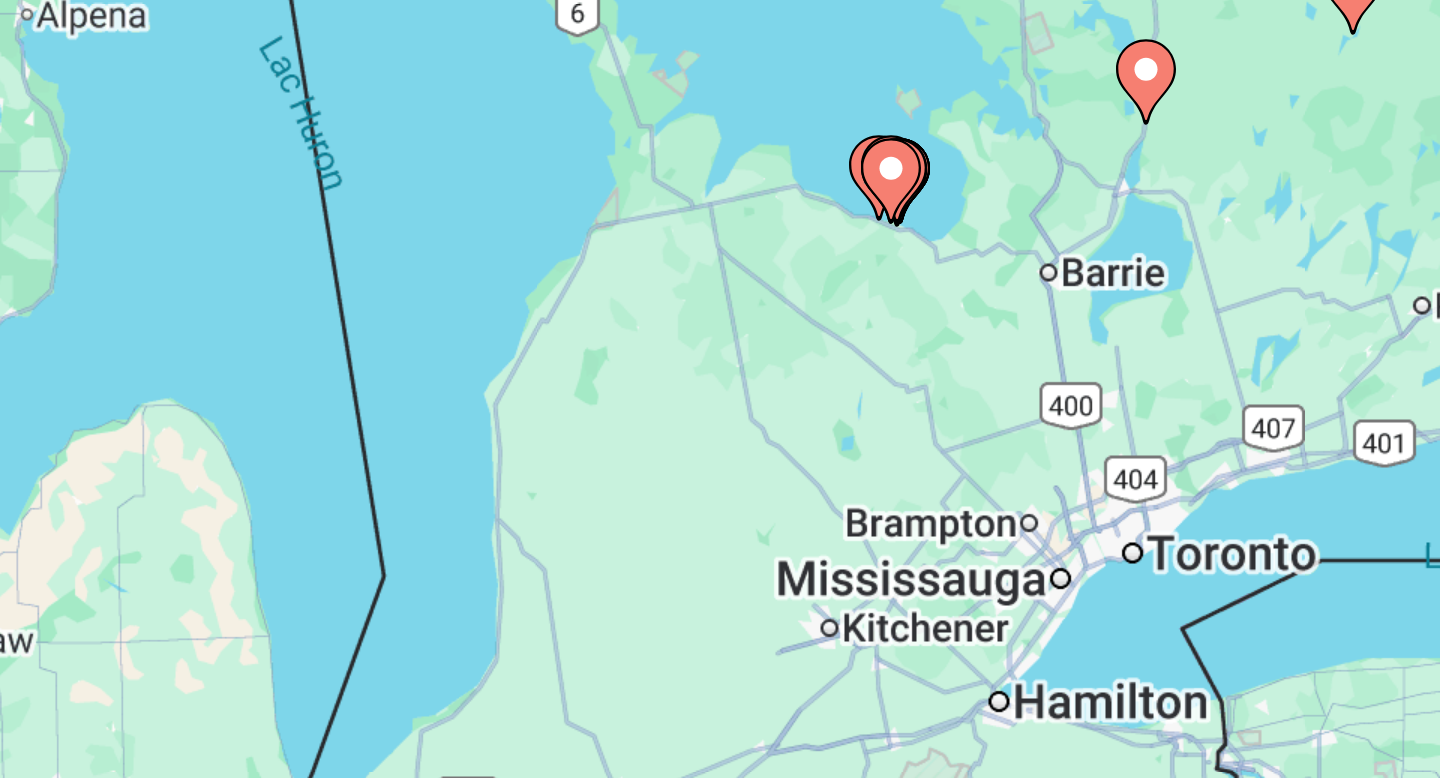 click 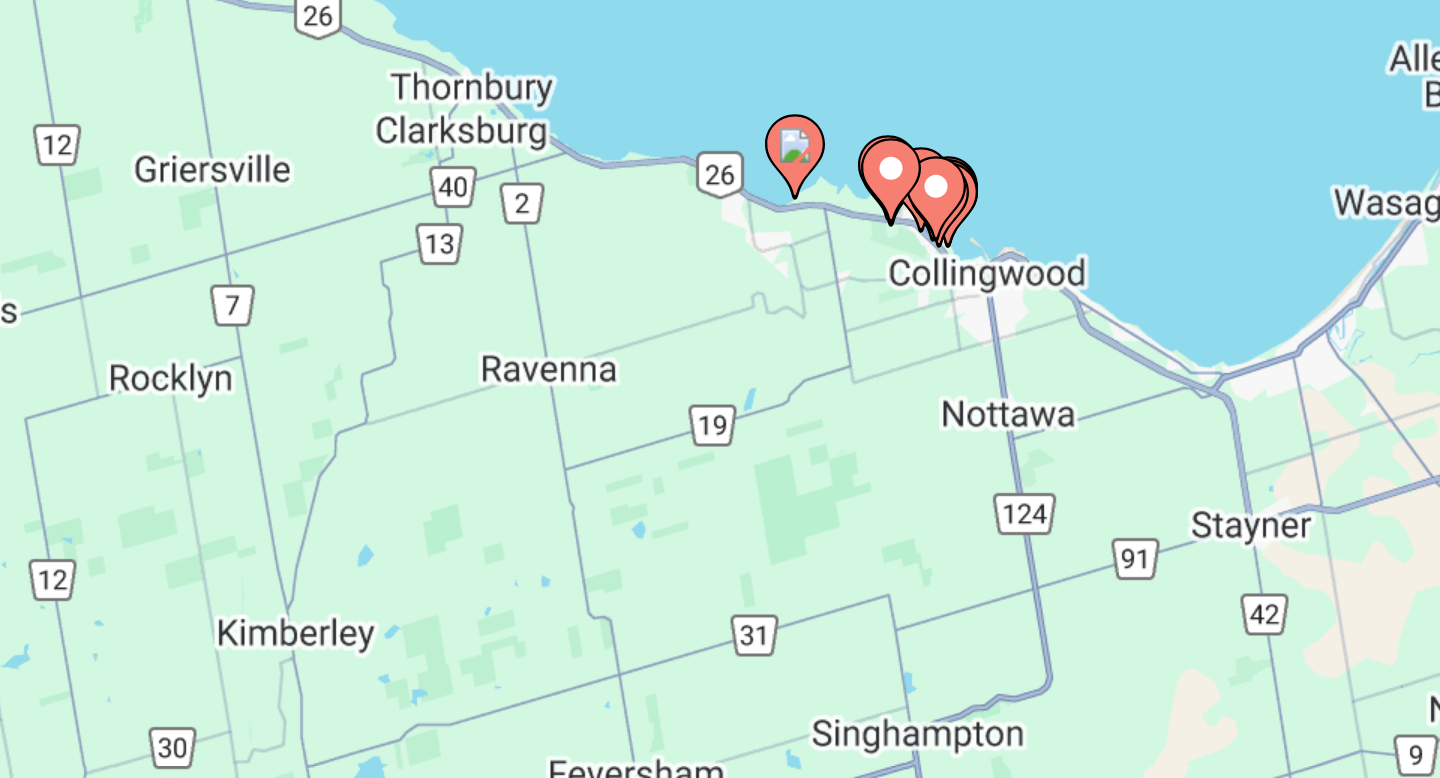click 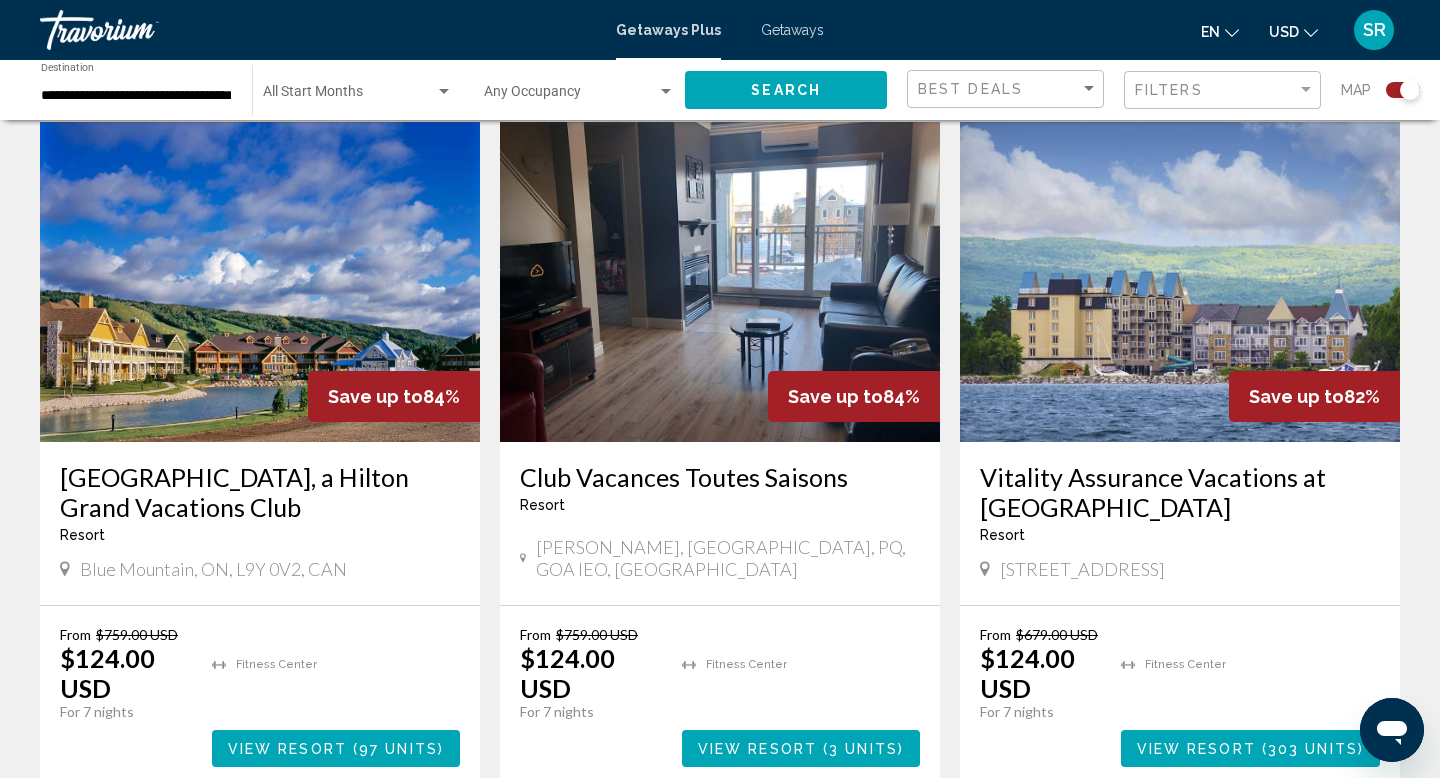 scroll, scrollTop: 1401, scrollLeft: 0, axis: vertical 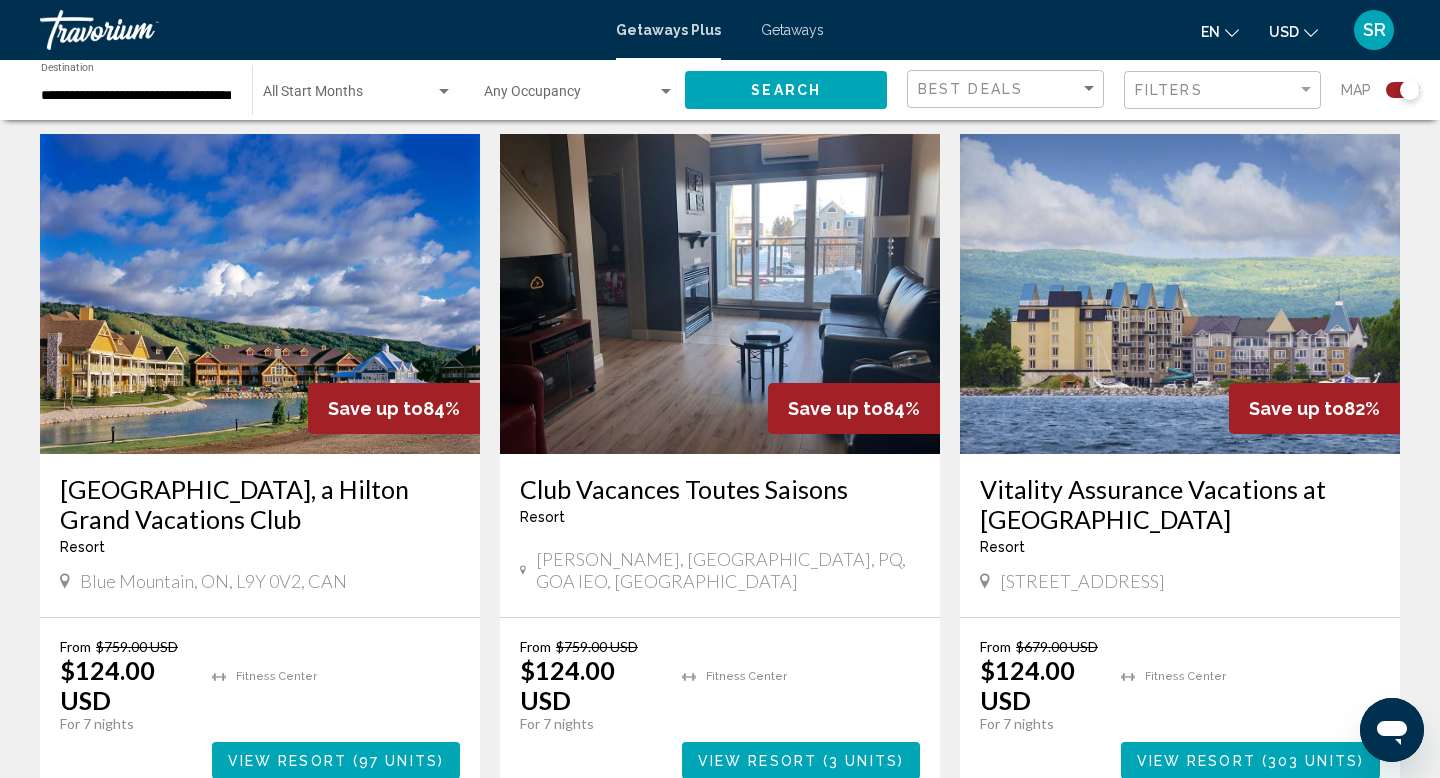 click on "Save up to  82%" at bounding box center [1314, 408] 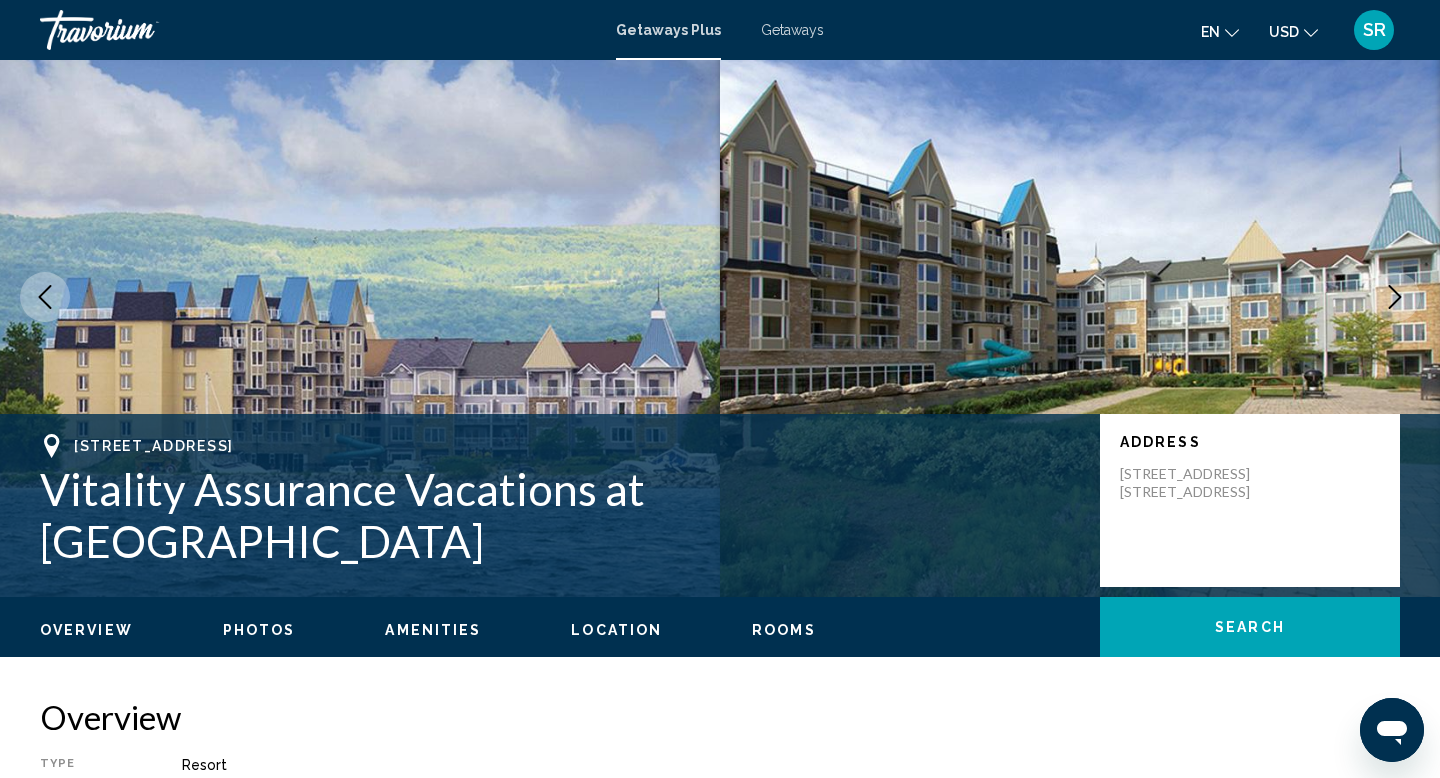 scroll, scrollTop: 0, scrollLeft: 0, axis: both 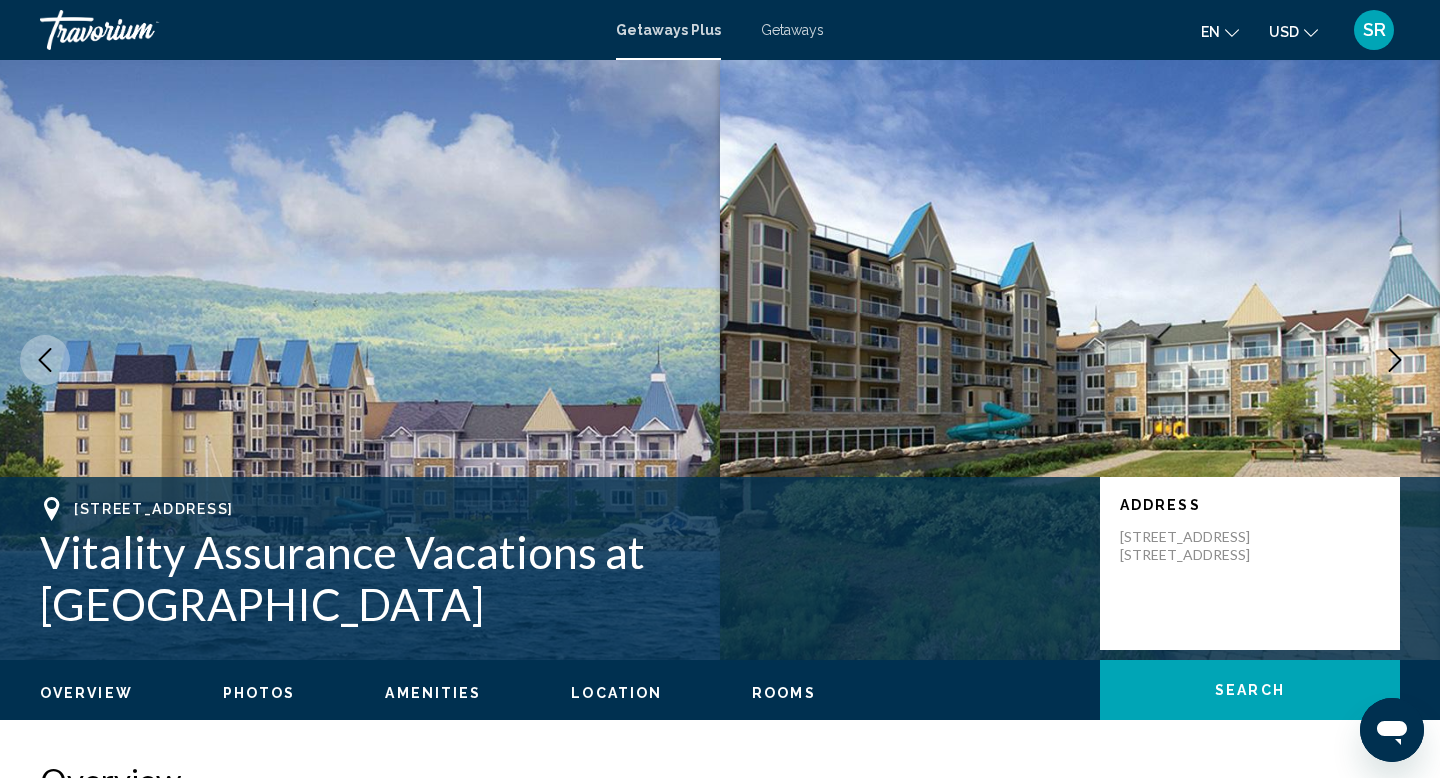 click on "Getaways" at bounding box center [792, 30] 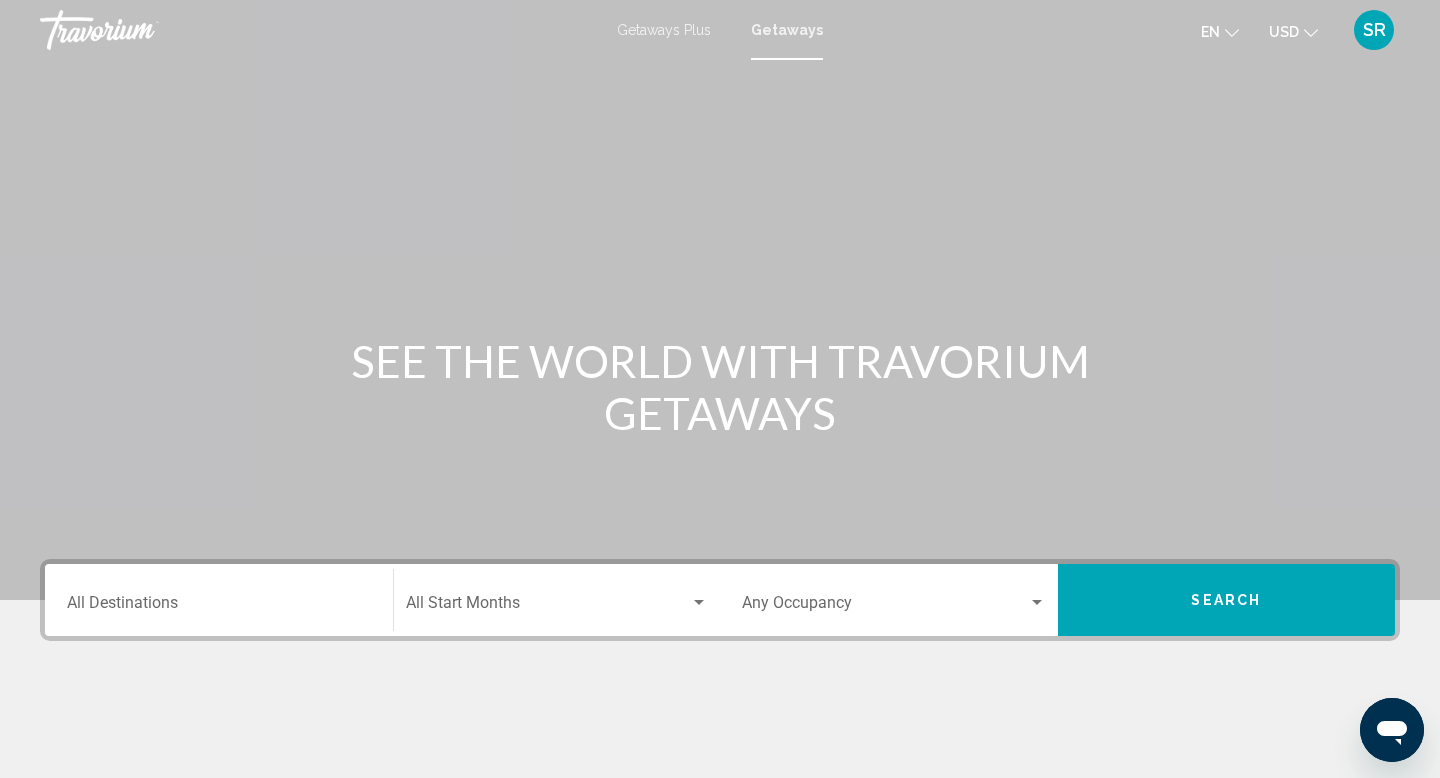 click on "Destination All Destinations" at bounding box center [219, 600] 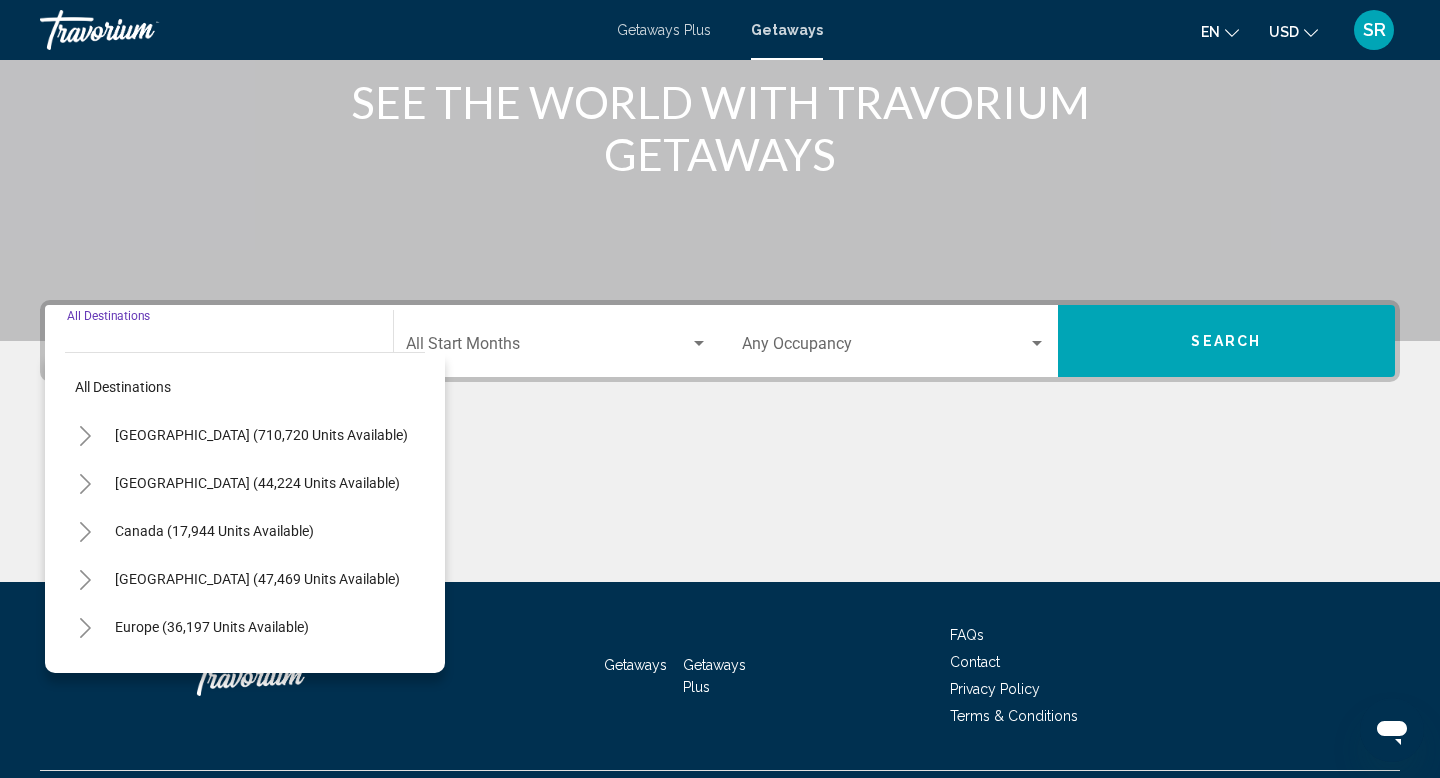 scroll, scrollTop: 308, scrollLeft: 0, axis: vertical 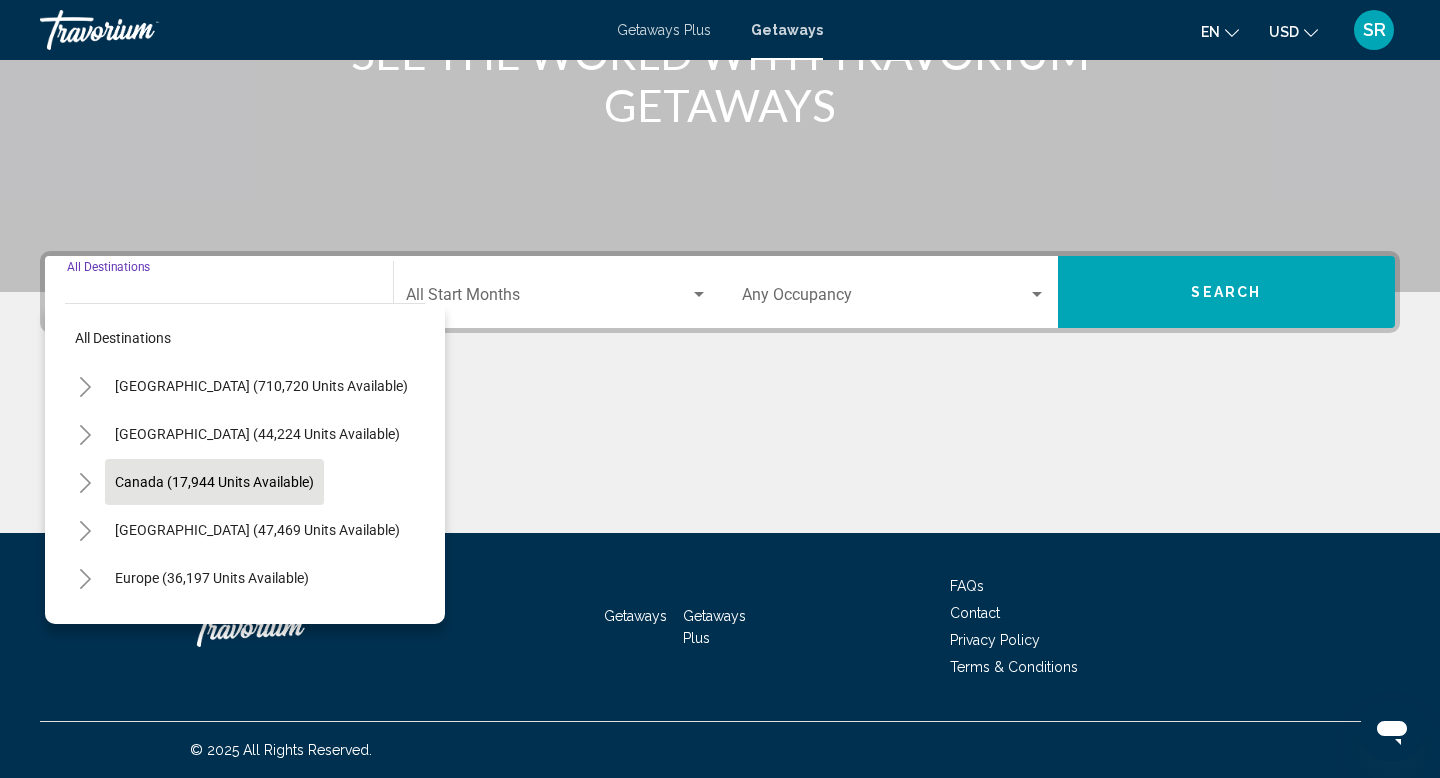 click on "Canada (17,944 units available)" at bounding box center (257, 530) 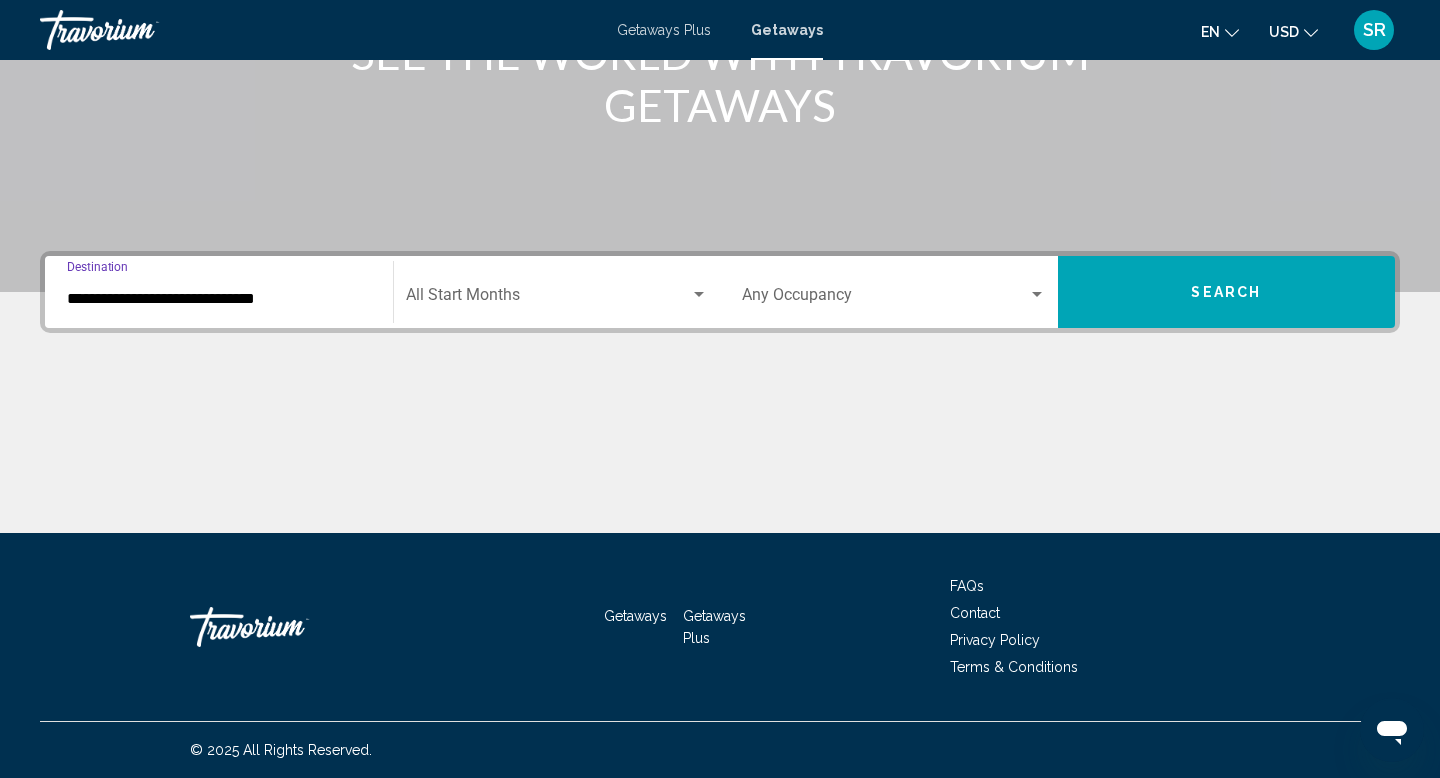 click at bounding box center [548, 299] 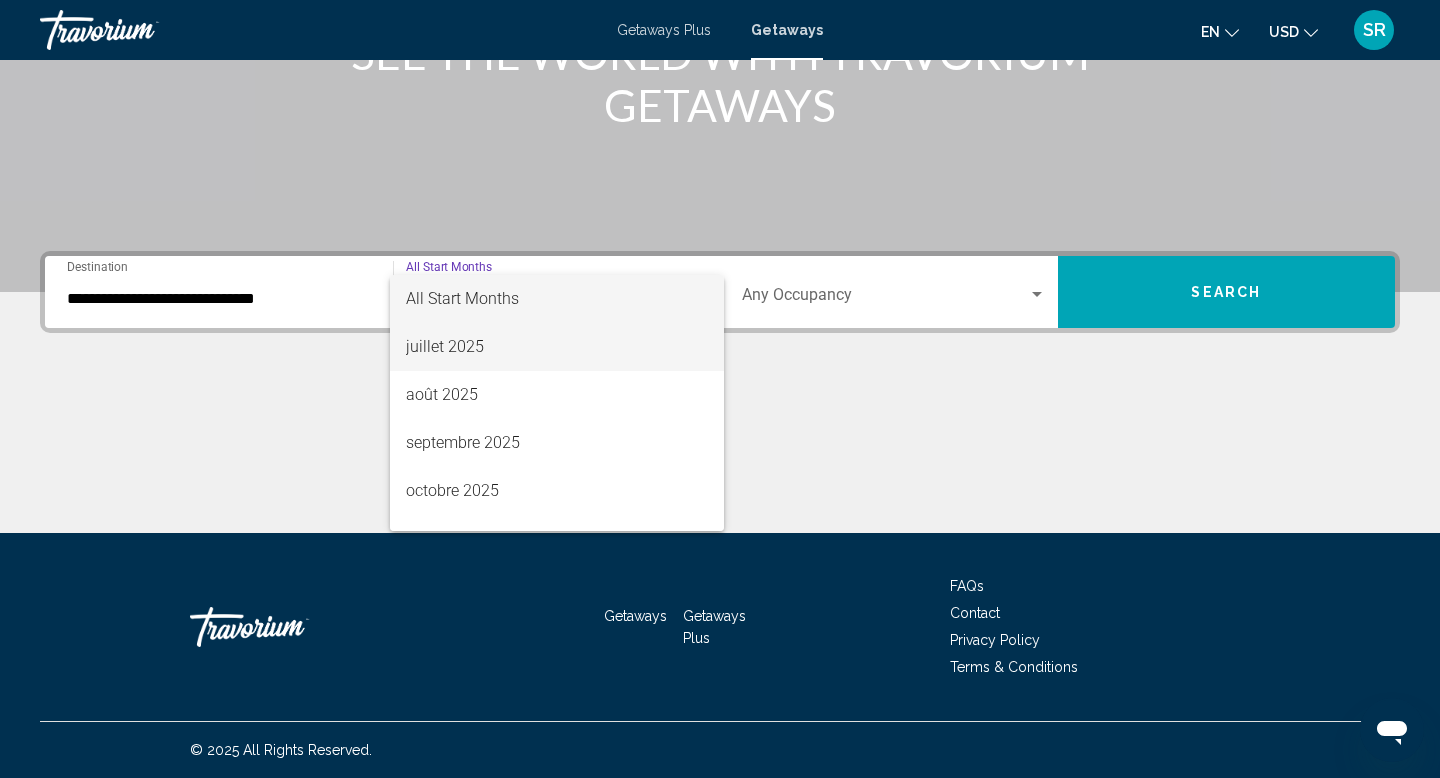 click on "juillet 2025" at bounding box center [557, 347] 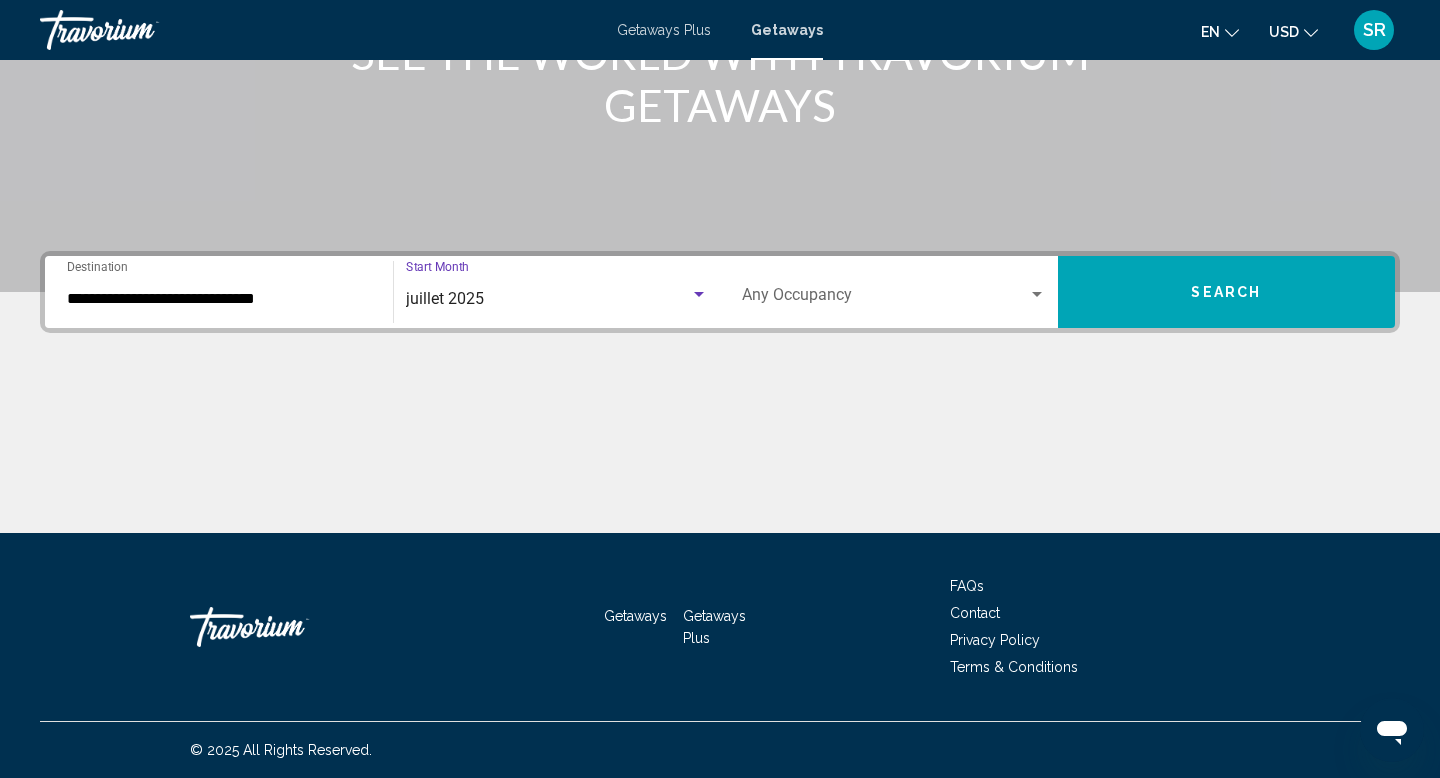click on "Occupancy Any Occupancy" at bounding box center [894, 292] 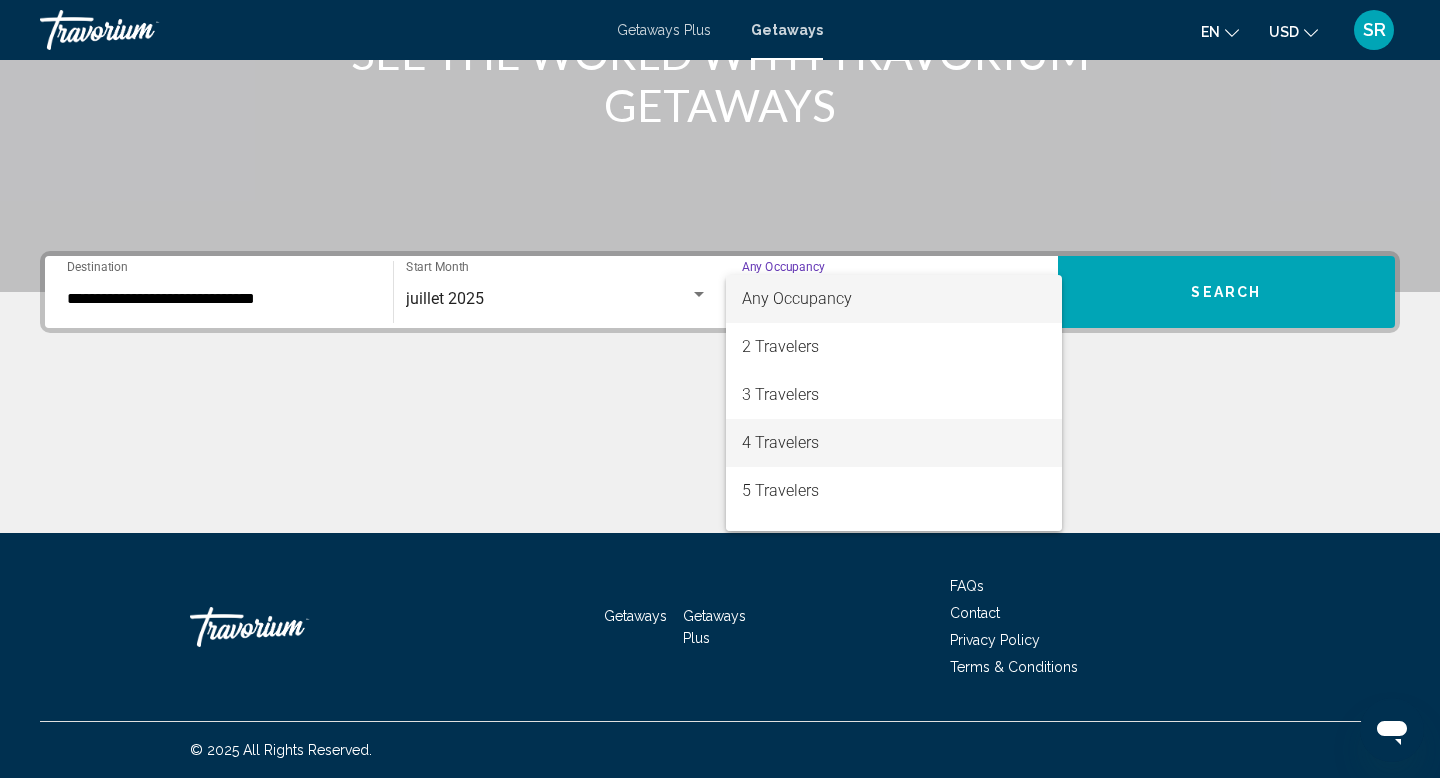click on "4 Travelers" at bounding box center [894, 443] 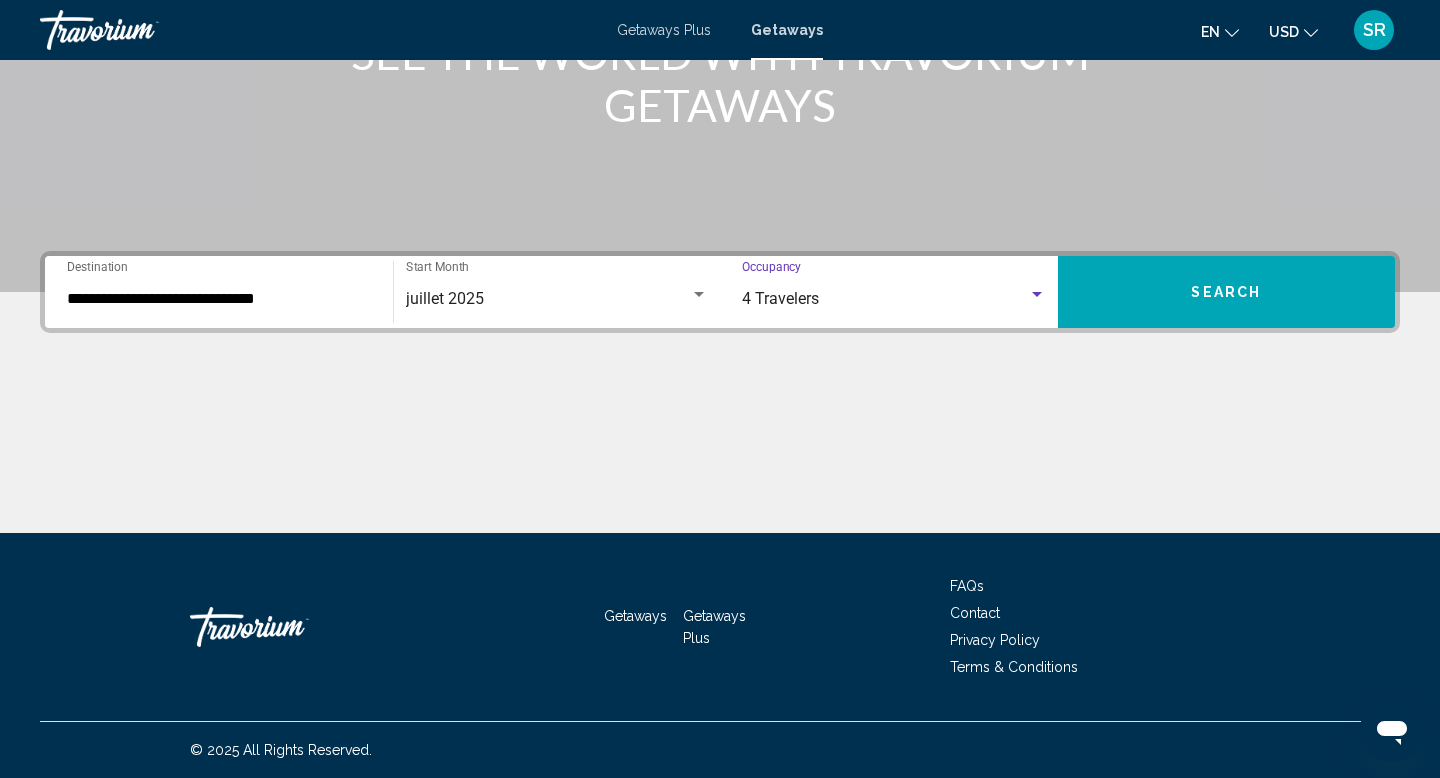 click on "Search" at bounding box center [1227, 292] 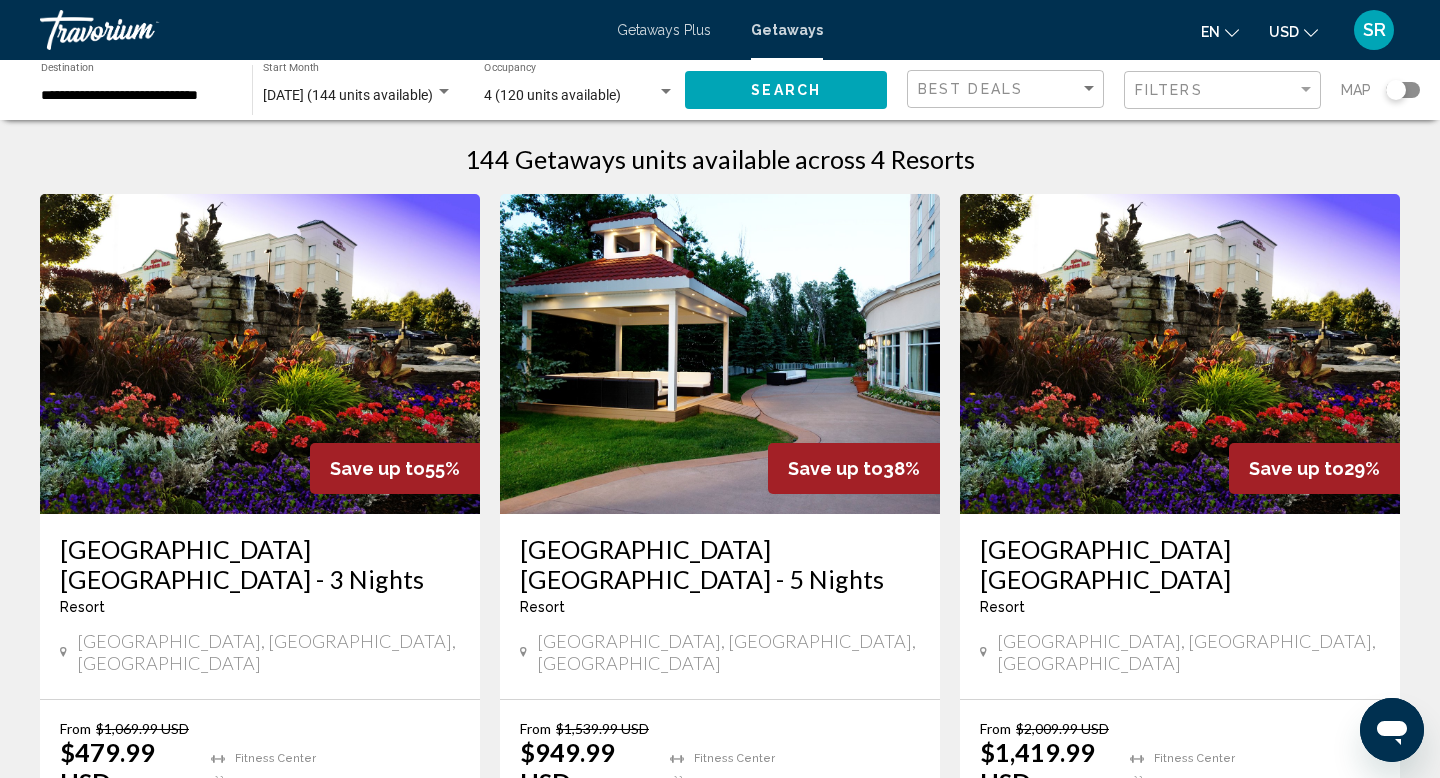 scroll, scrollTop: 0, scrollLeft: 0, axis: both 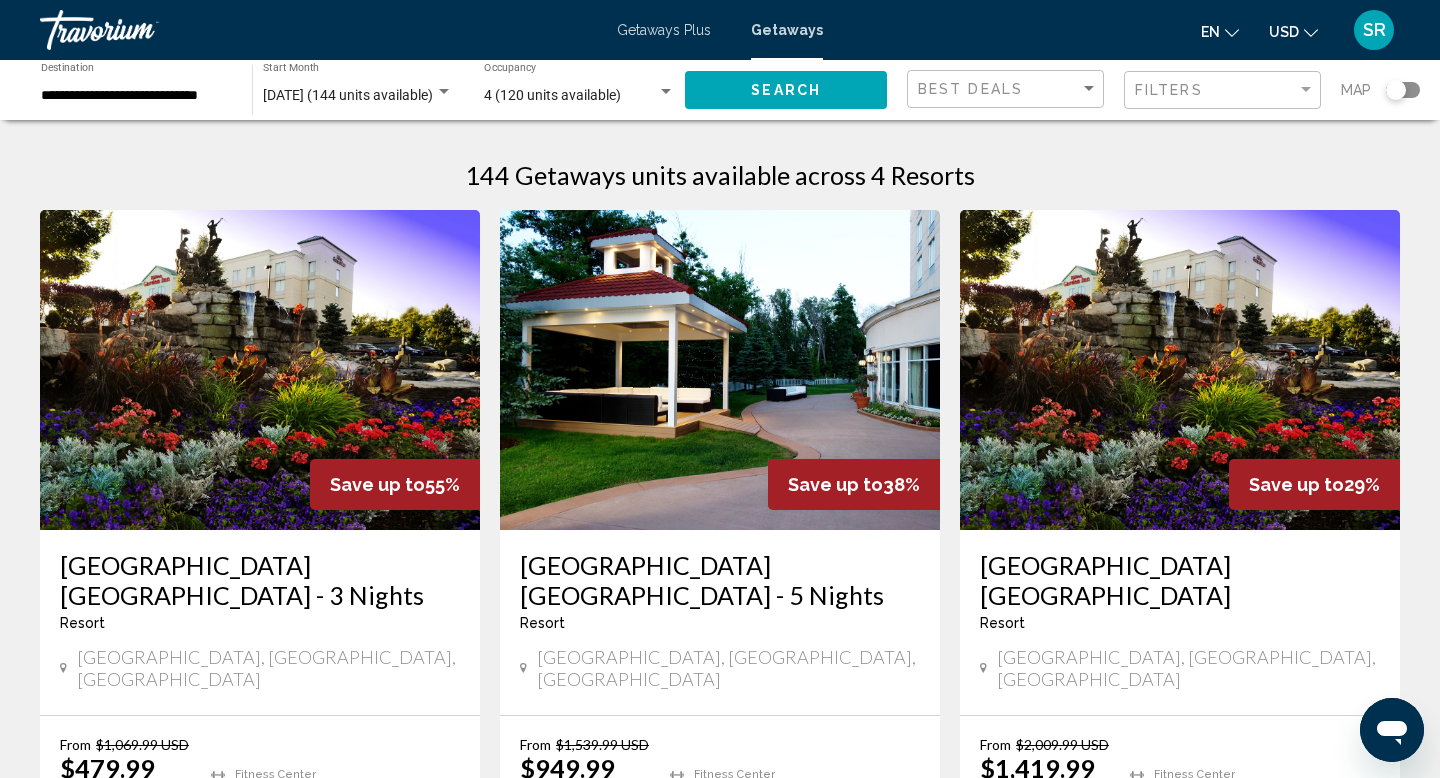 click at bounding box center (260, 370) 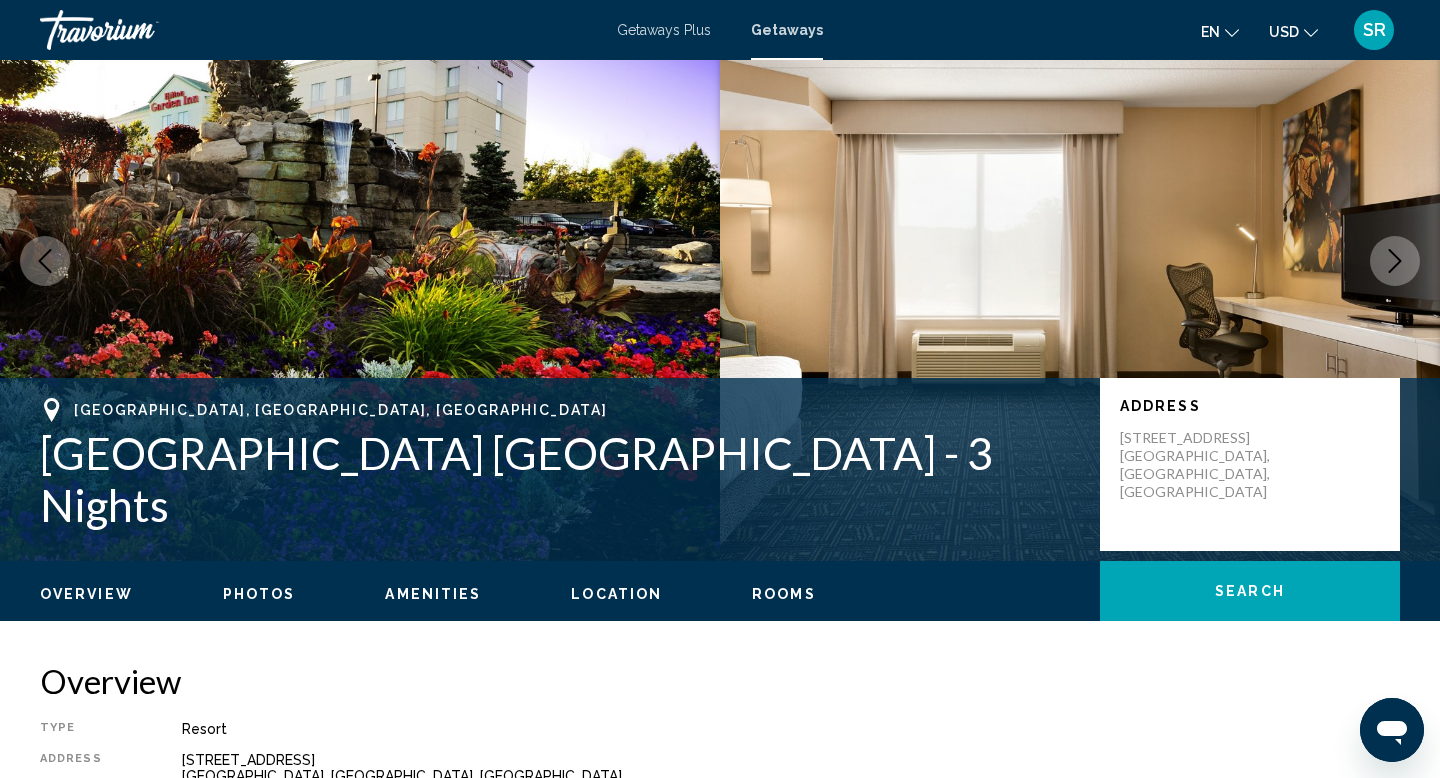 scroll, scrollTop: 85, scrollLeft: 0, axis: vertical 